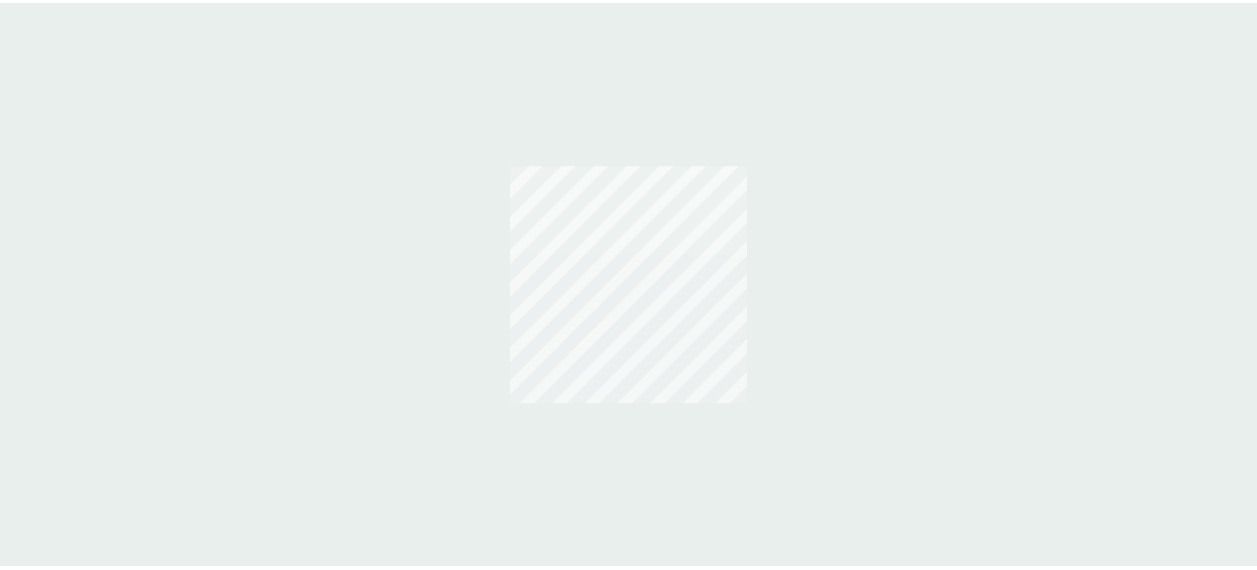 scroll, scrollTop: 0, scrollLeft: 0, axis: both 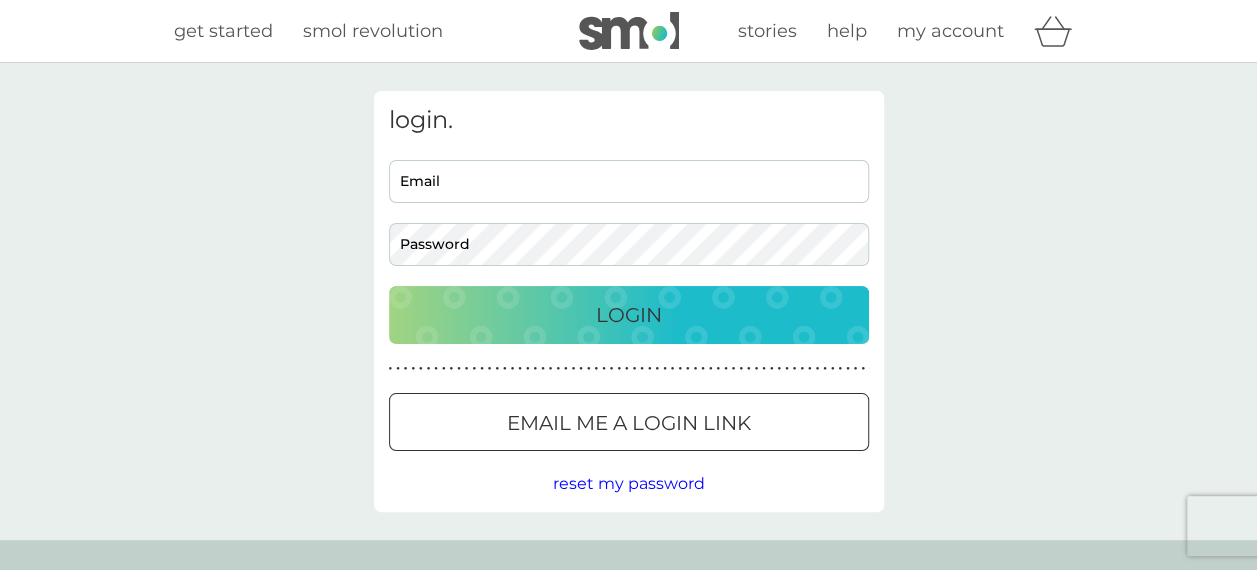 click on "Email" at bounding box center [629, 181] 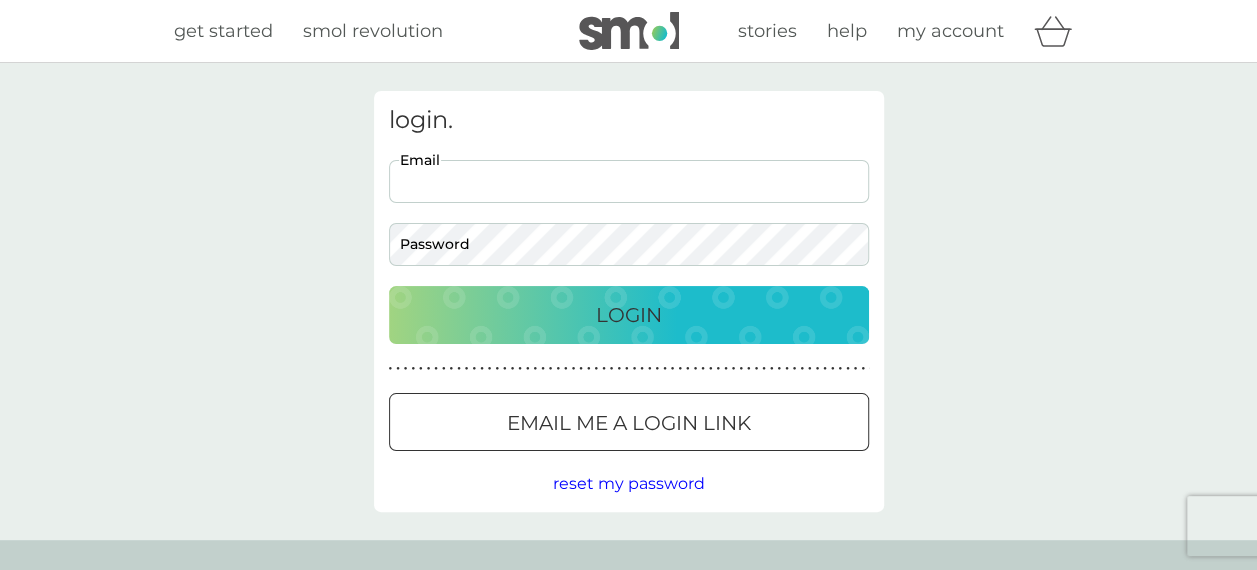type on "[EMAIL_ADDRESS][DOMAIN_NAME]" 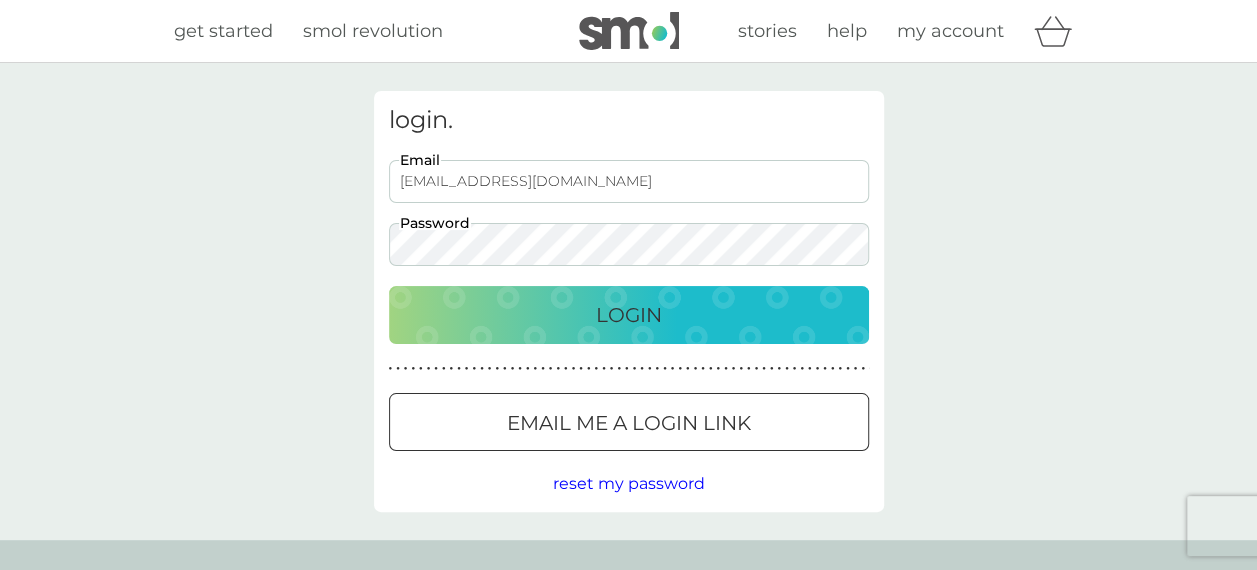 click on "Login" at bounding box center [629, 315] 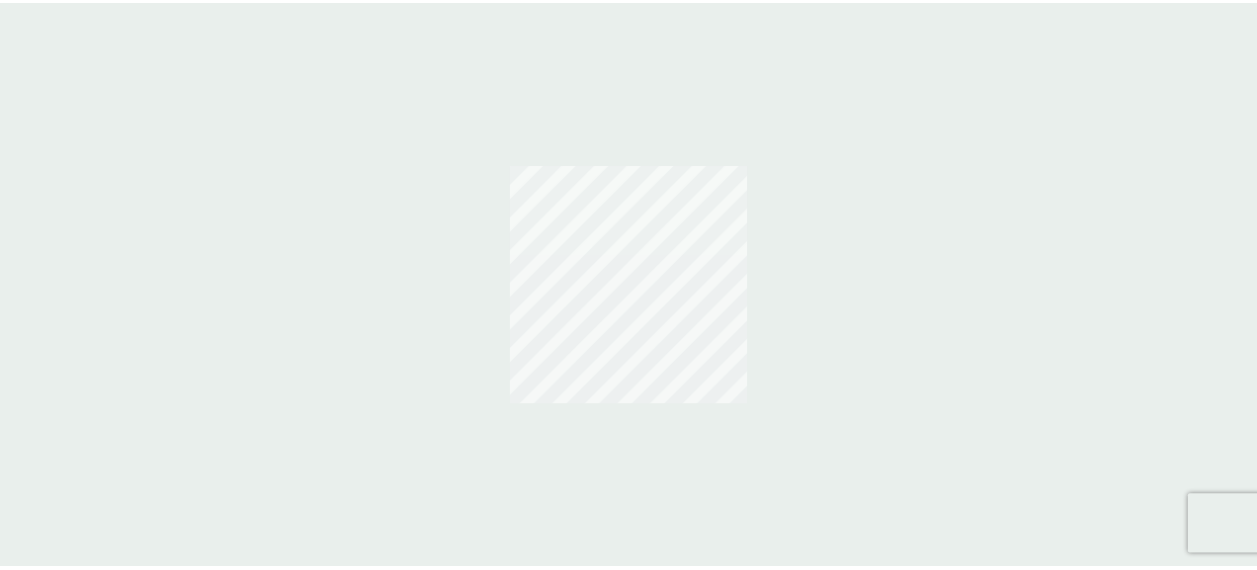 scroll, scrollTop: 0, scrollLeft: 0, axis: both 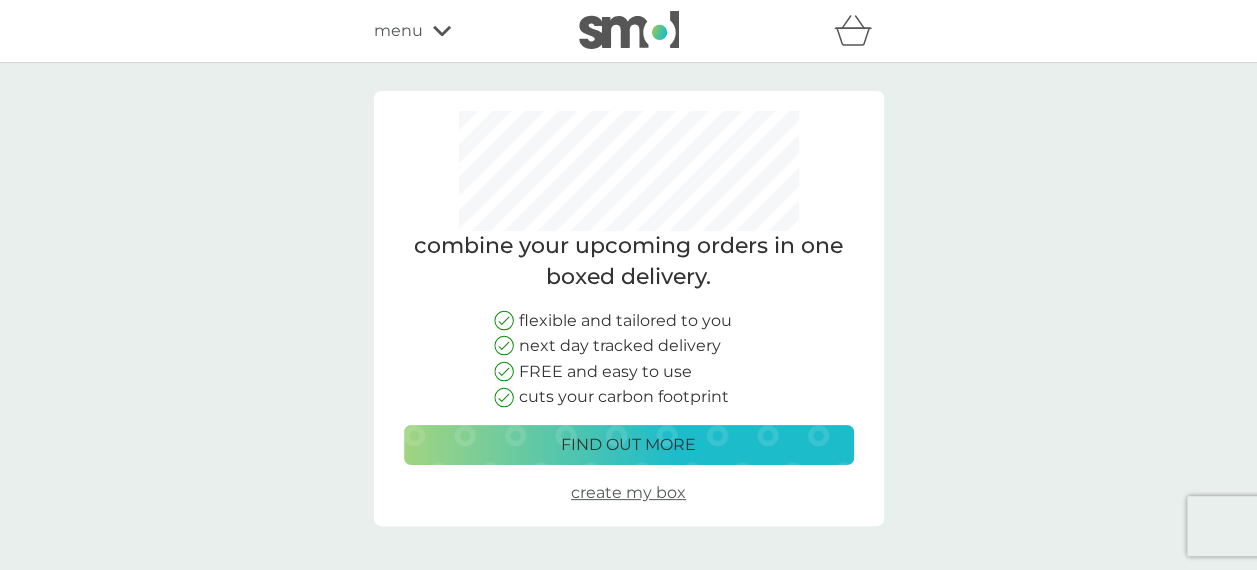 click on "find out more" at bounding box center [628, 445] 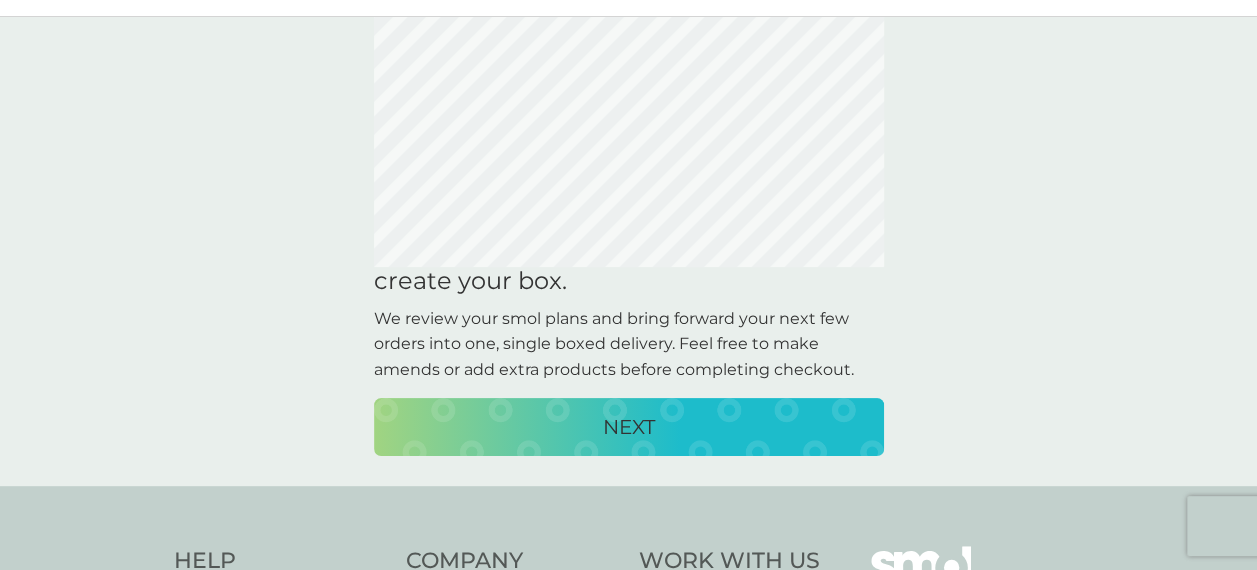 scroll, scrollTop: 120, scrollLeft: 0, axis: vertical 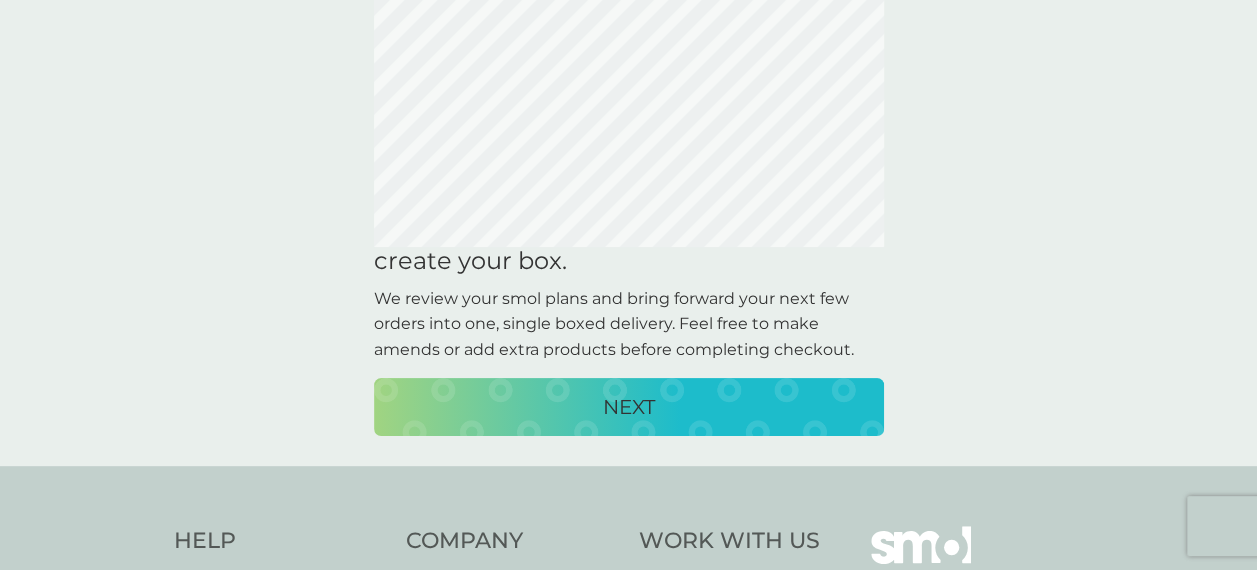click on "NEXT" at bounding box center [629, 407] 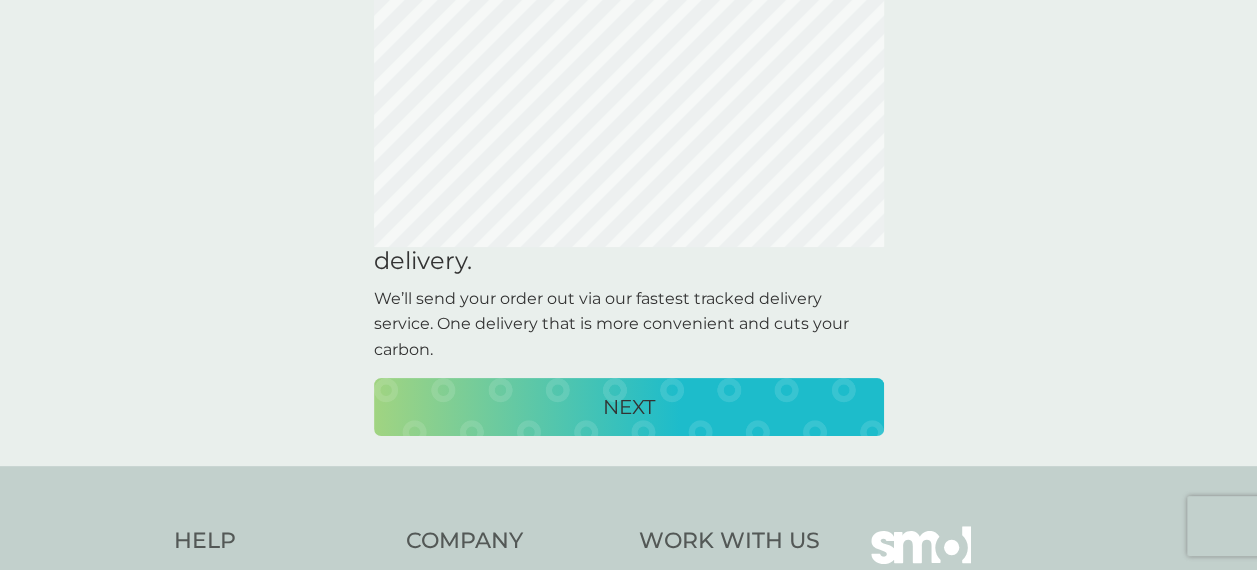 click on "NEXT" at bounding box center (629, 407) 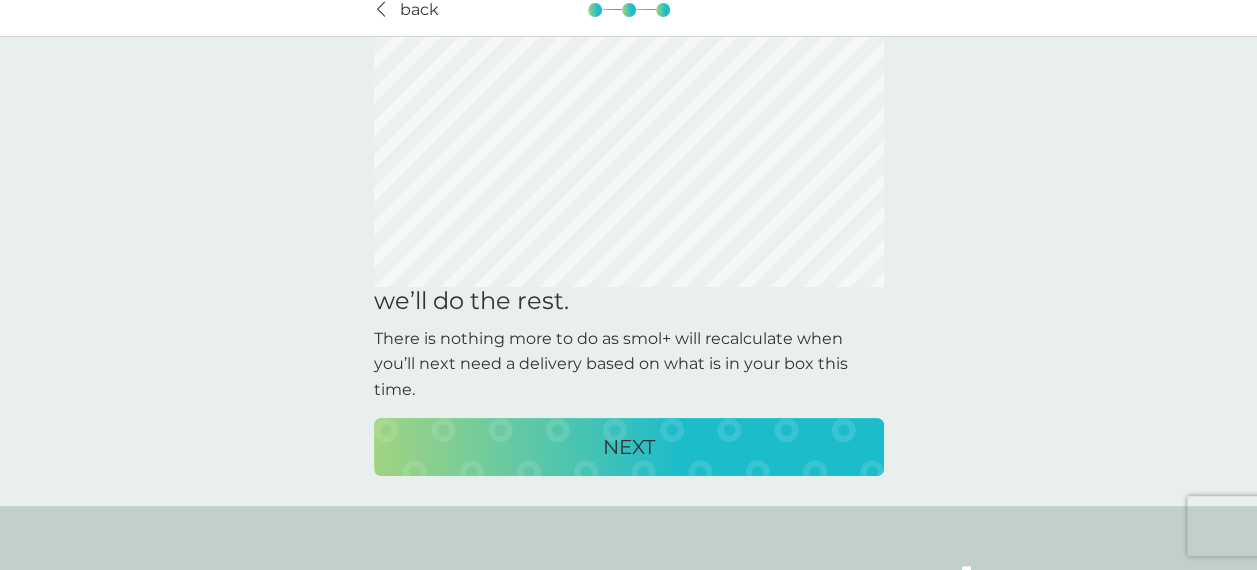scroll, scrollTop: 0, scrollLeft: 0, axis: both 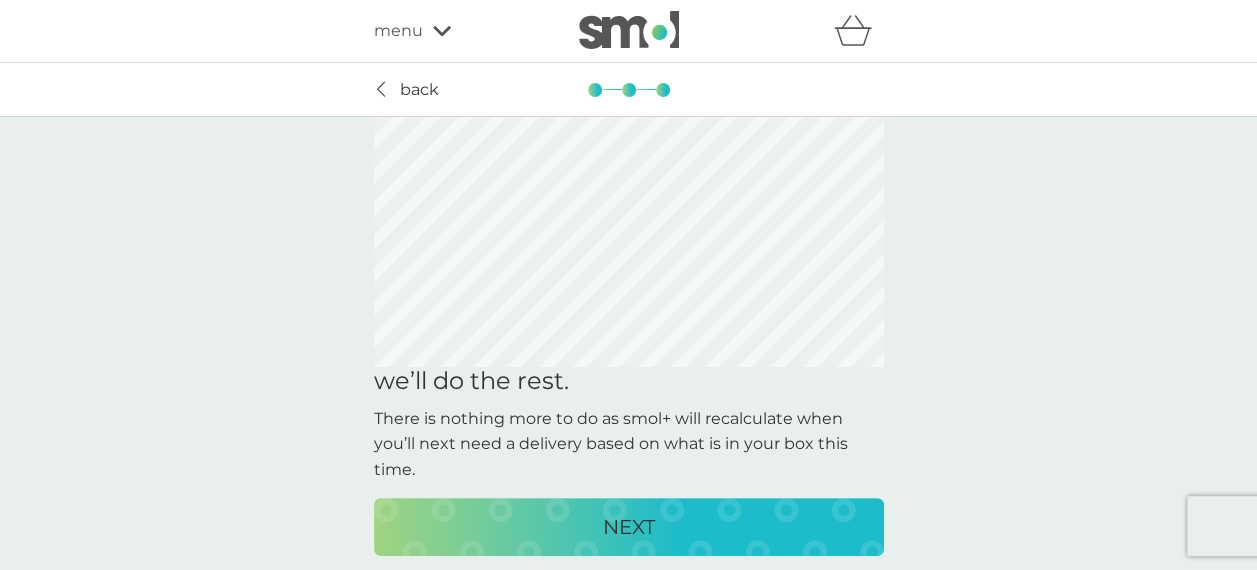 click on "menu" at bounding box center [459, 31] 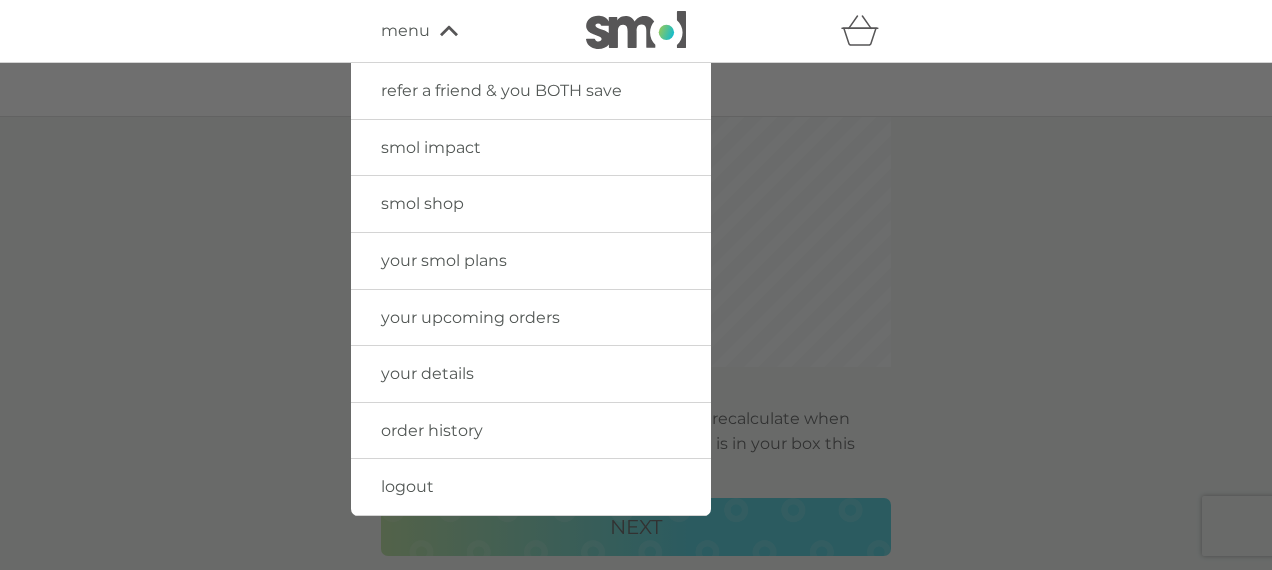 click on "your smol plans" at bounding box center (444, 260) 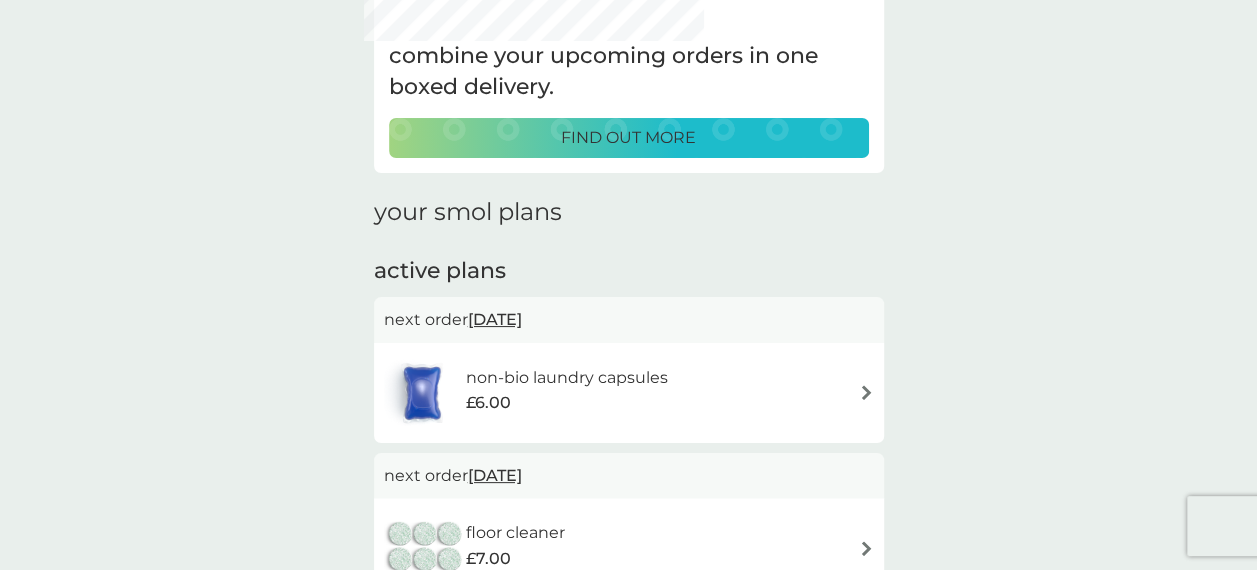 scroll, scrollTop: 280, scrollLeft: 0, axis: vertical 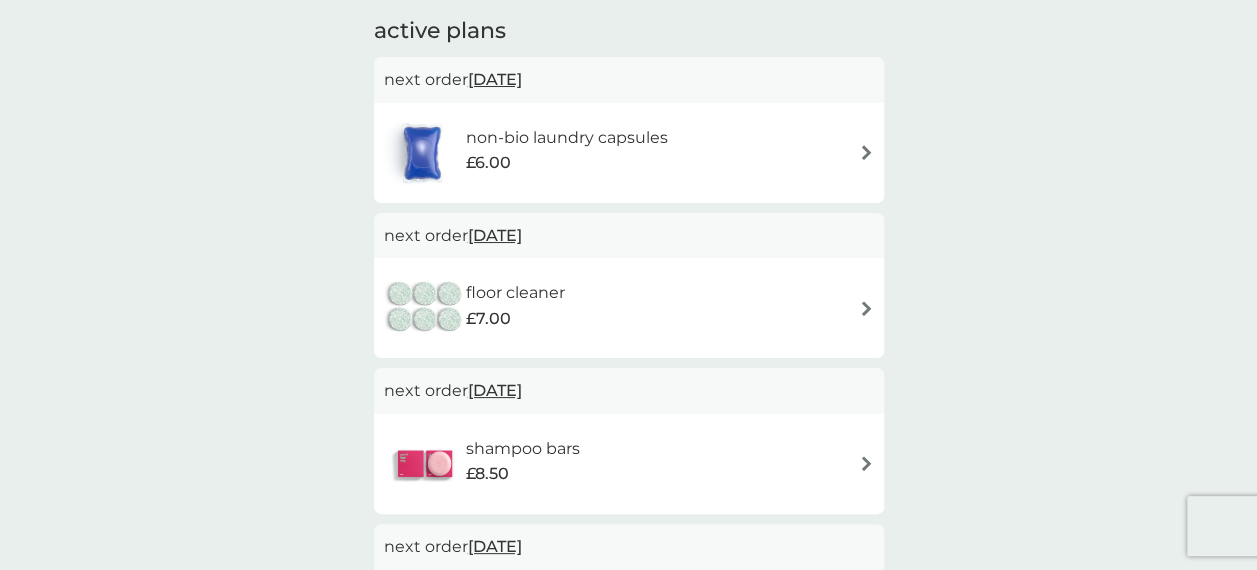 click at bounding box center (866, 308) 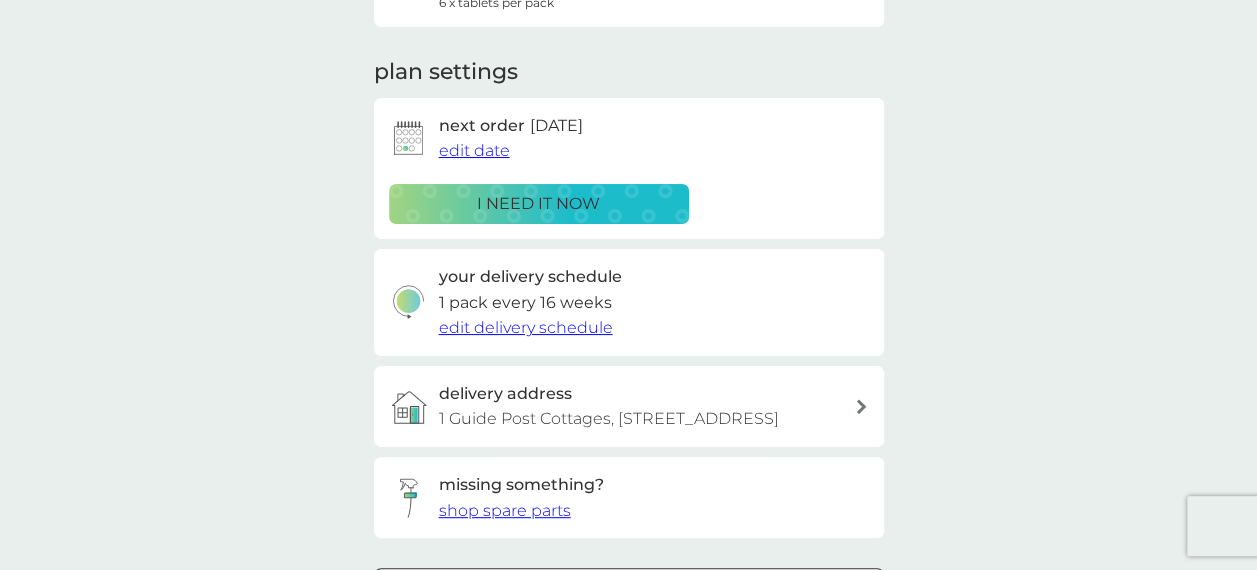 scroll, scrollTop: 280, scrollLeft: 0, axis: vertical 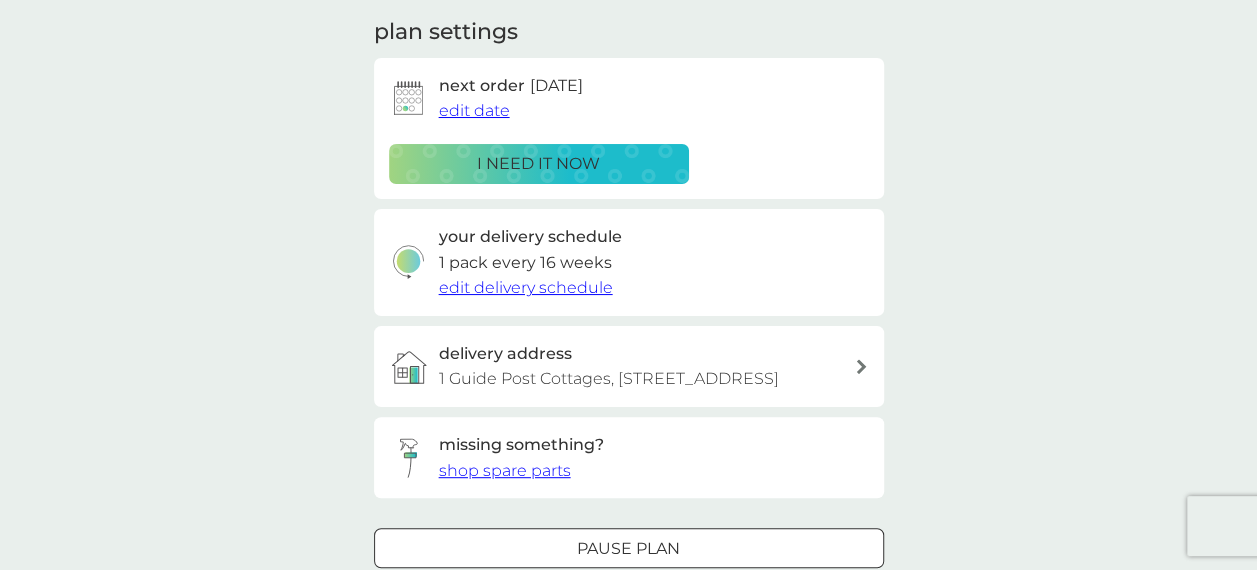 click on "edit delivery schedule" at bounding box center (526, 287) 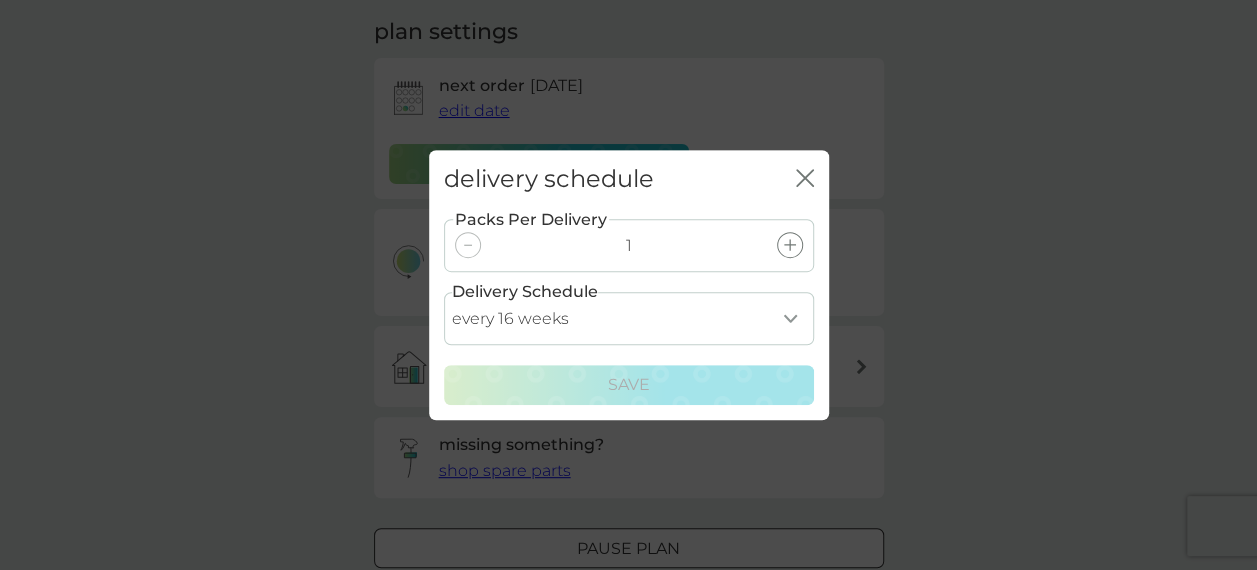 click on "every 1 week every 2 weeks every 3 weeks every 4 weeks every 5 weeks every 6 weeks every 7 weeks every 8 weeks every 9 weeks every 10 weeks every 11 weeks every 12 weeks every 13 weeks every 14 weeks every 15 weeks every 16 weeks every 17 weeks every 18 weeks every 19 weeks every 20 weeks every 21 weeks every 22 weeks every 23 weeks every 24 weeks every 25 weeks every 26 weeks" at bounding box center (629, 318) 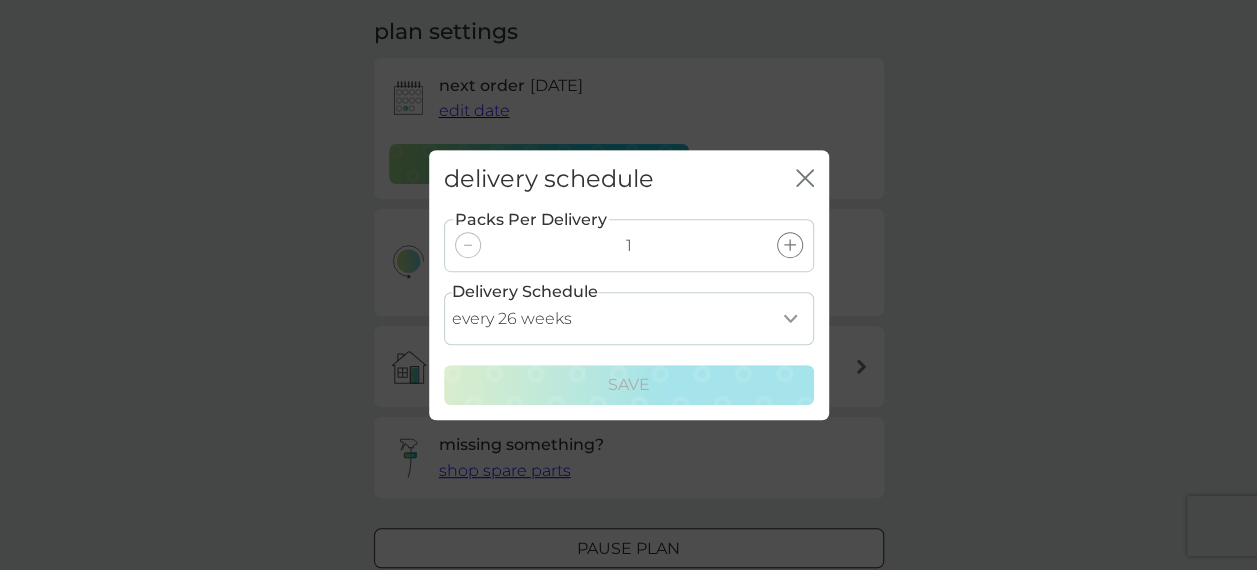 click on "every 1 week every 2 weeks every 3 weeks every 4 weeks every 5 weeks every 6 weeks every 7 weeks every 8 weeks every 9 weeks every 10 weeks every 11 weeks every 12 weeks every 13 weeks every 14 weeks every 15 weeks every 16 weeks every 17 weeks every 18 weeks every 19 weeks every 20 weeks every 21 weeks every 22 weeks every 23 weeks every 24 weeks every 25 weeks every 26 weeks" at bounding box center [629, 318] 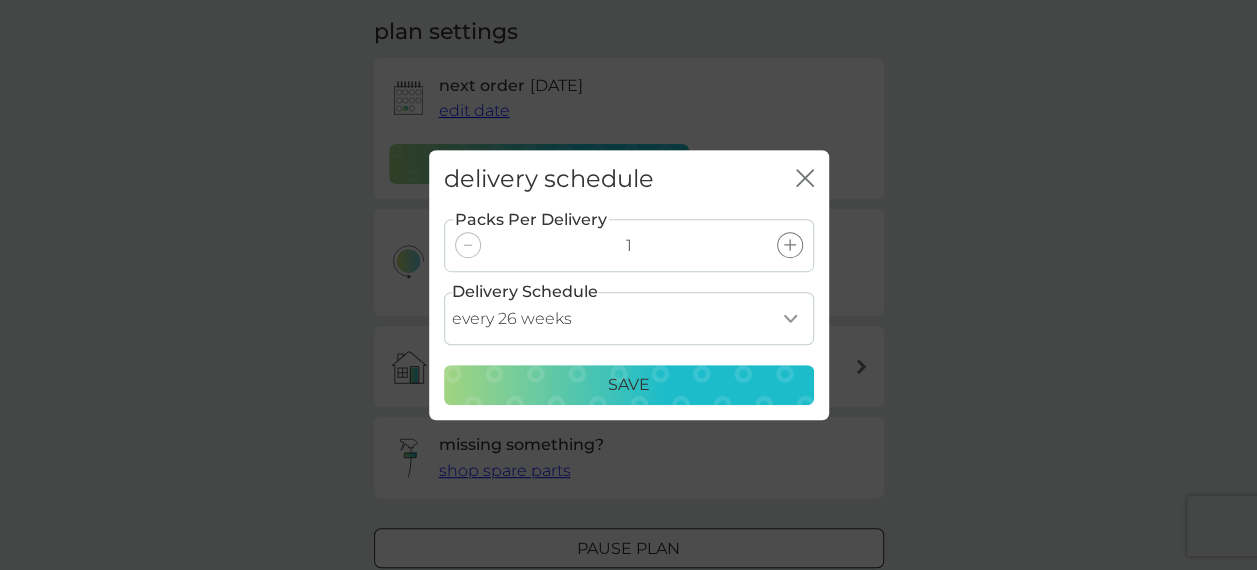click on "Save" at bounding box center [629, 385] 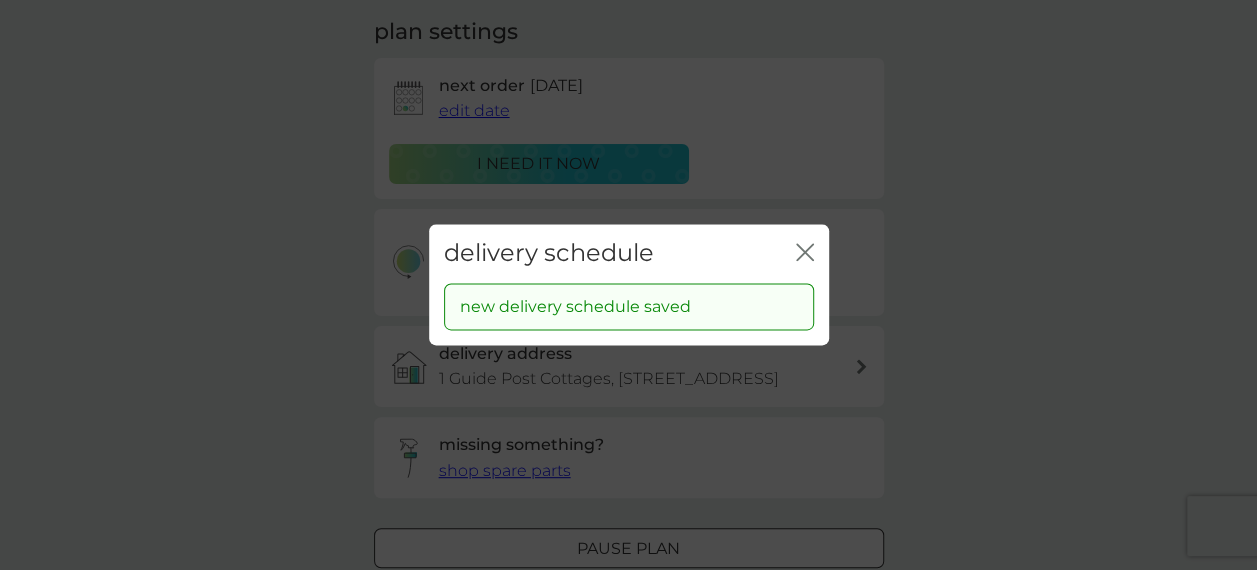 click on "delivery schedule close new delivery schedule saved" at bounding box center [628, 285] 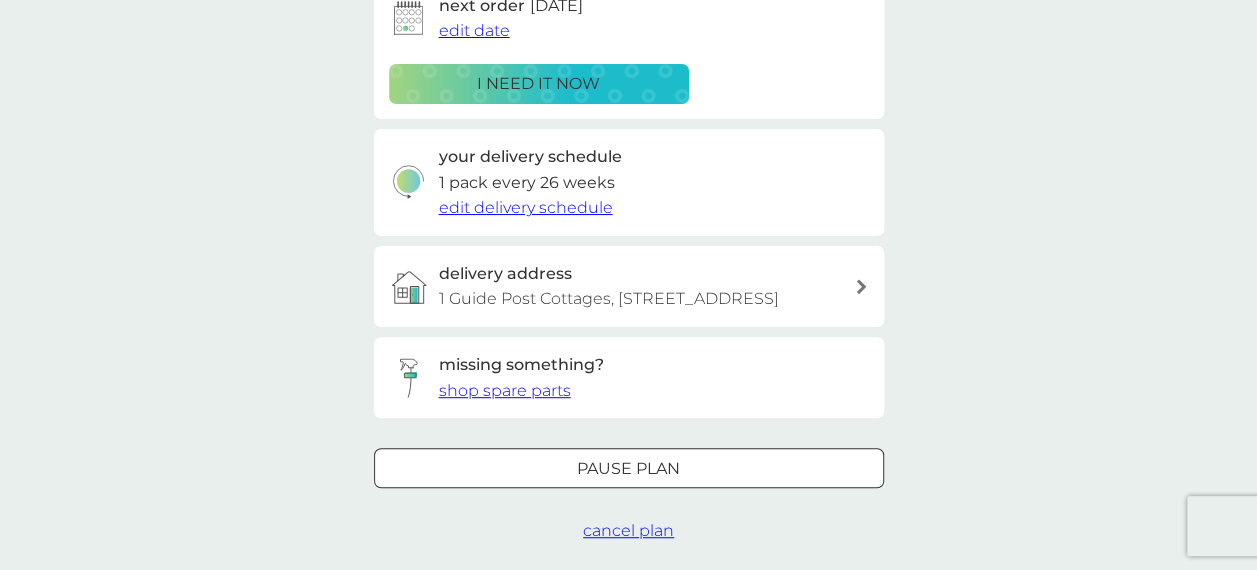 scroll, scrollTop: 400, scrollLeft: 0, axis: vertical 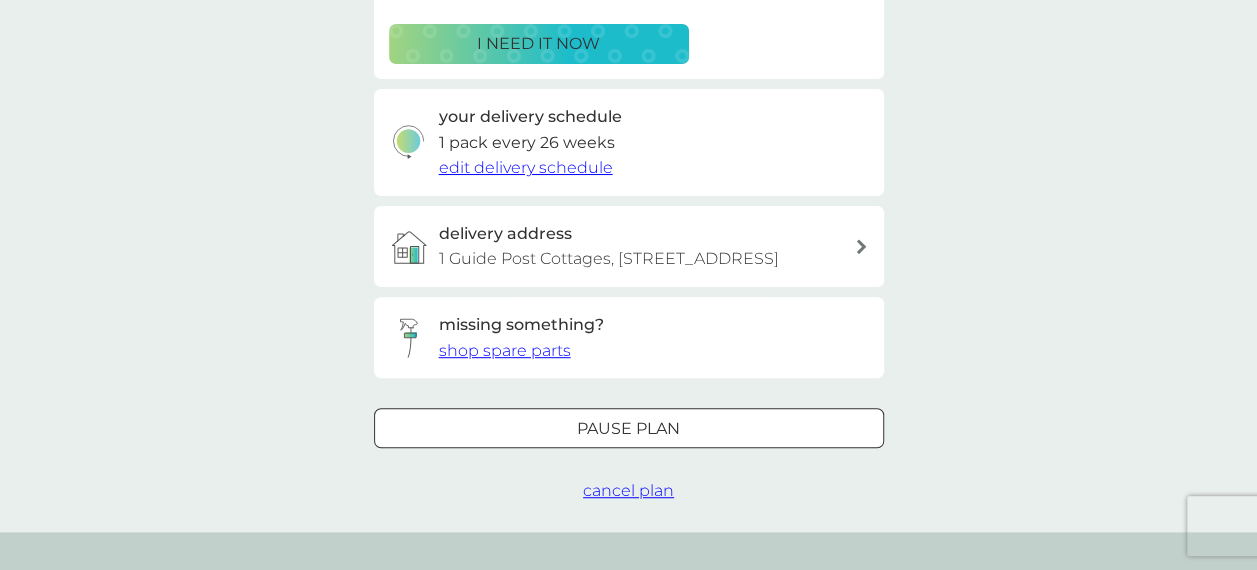 click on "Pause plan" at bounding box center [628, 429] 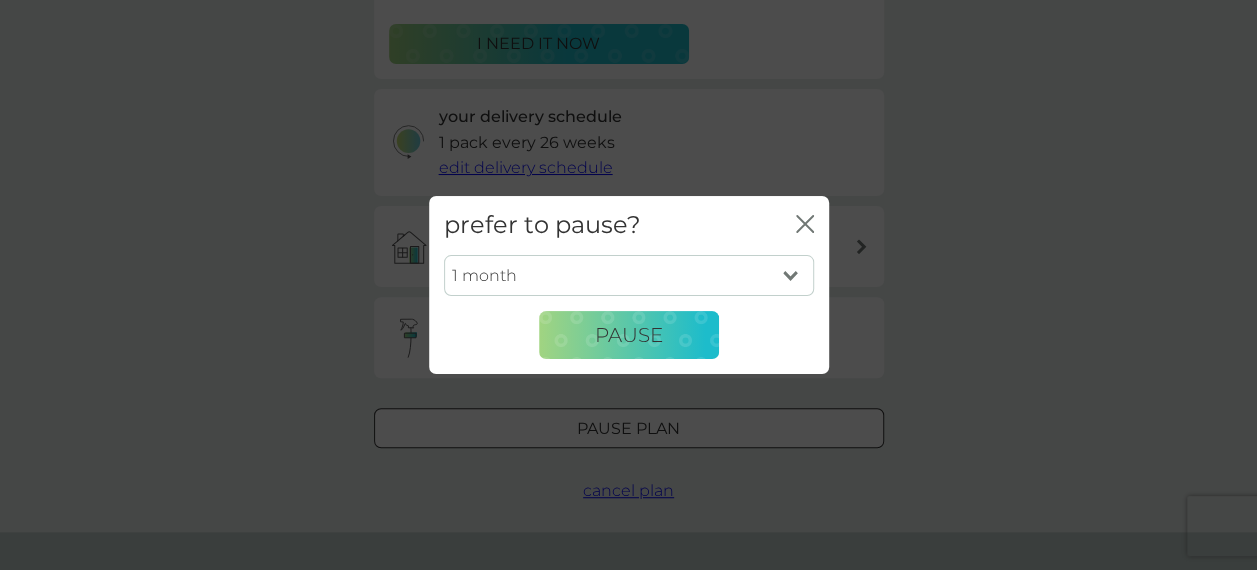 click on "1 month 2 months 3 months 4 months 5 months 6 months" at bounding box center (629, 276) 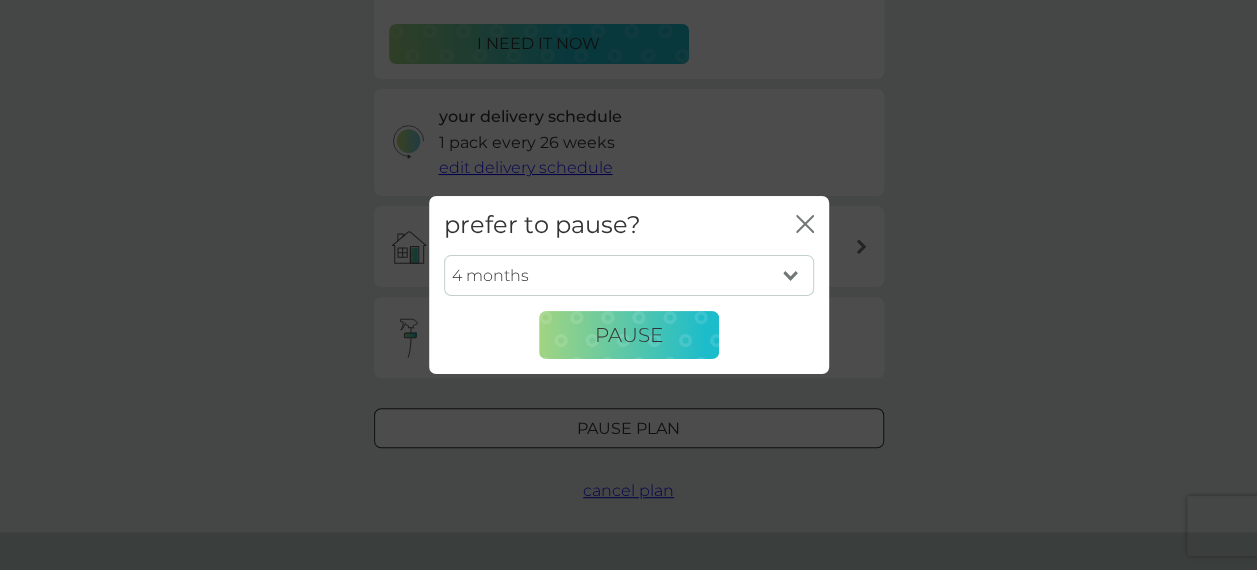 click on "1 month 2 months 3 months 4 months 5 months 6 months" at bounding box center (629, 276) 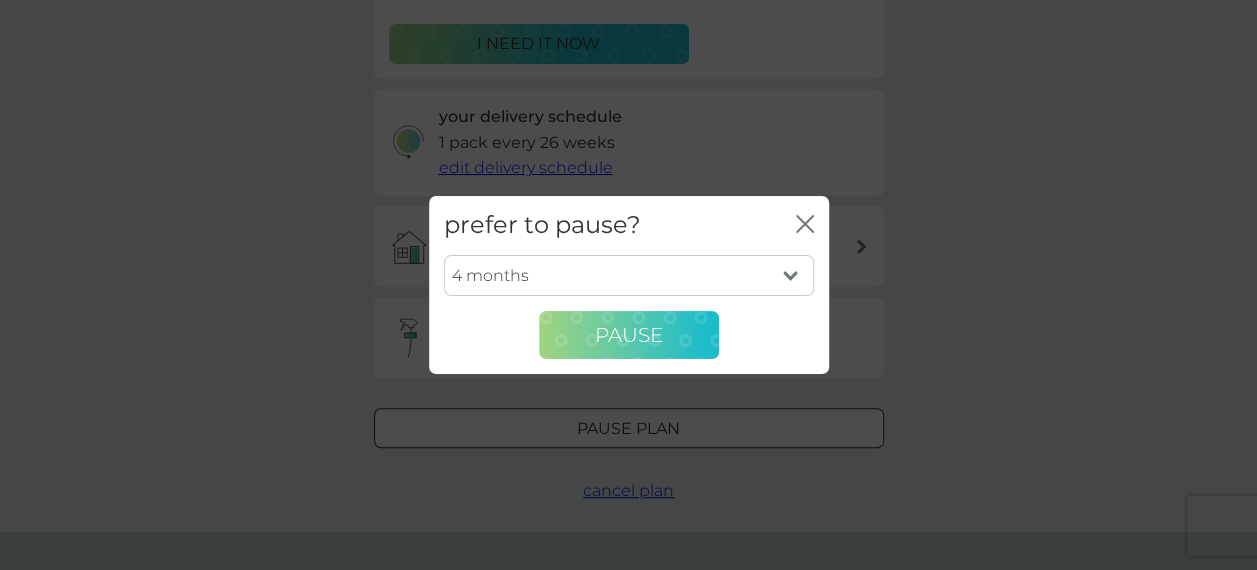 click on "Pause" at bounding box center [629, 335] 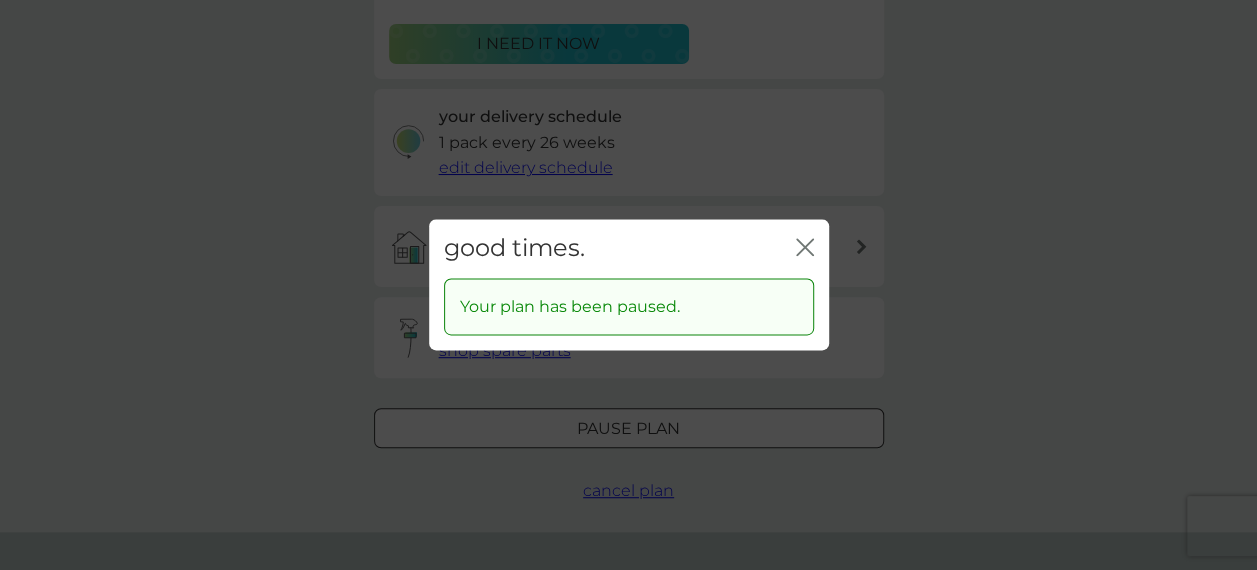 click on "good times. close Your plan has been paused." at bounding box center [628, 285] 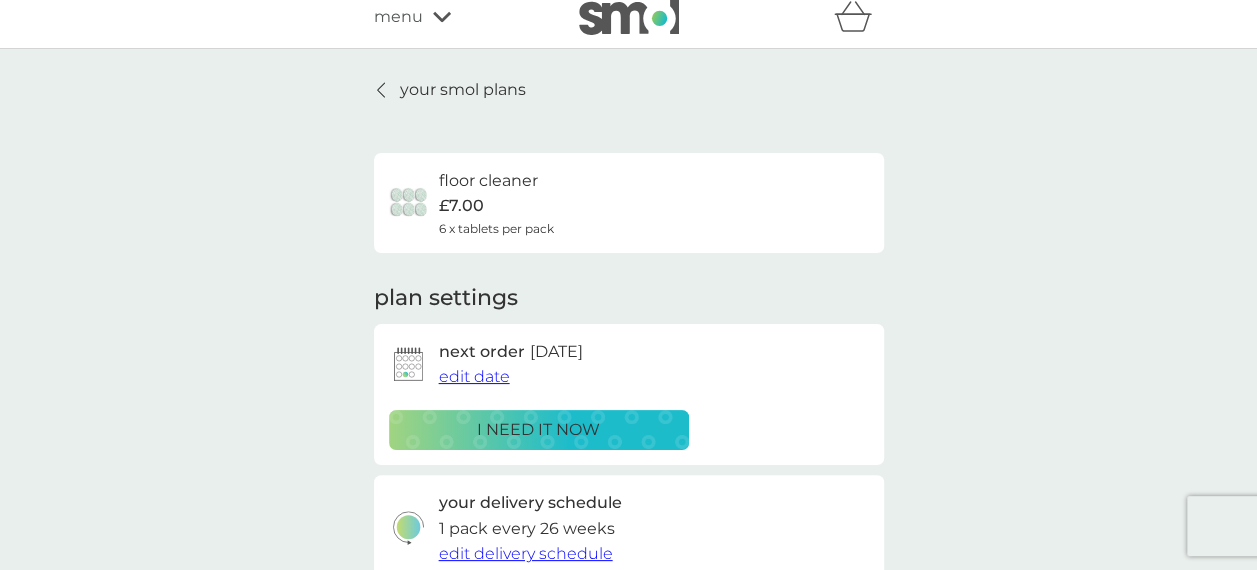 scroll, scrollTop: 0, scrollLeft: 0, axis: both 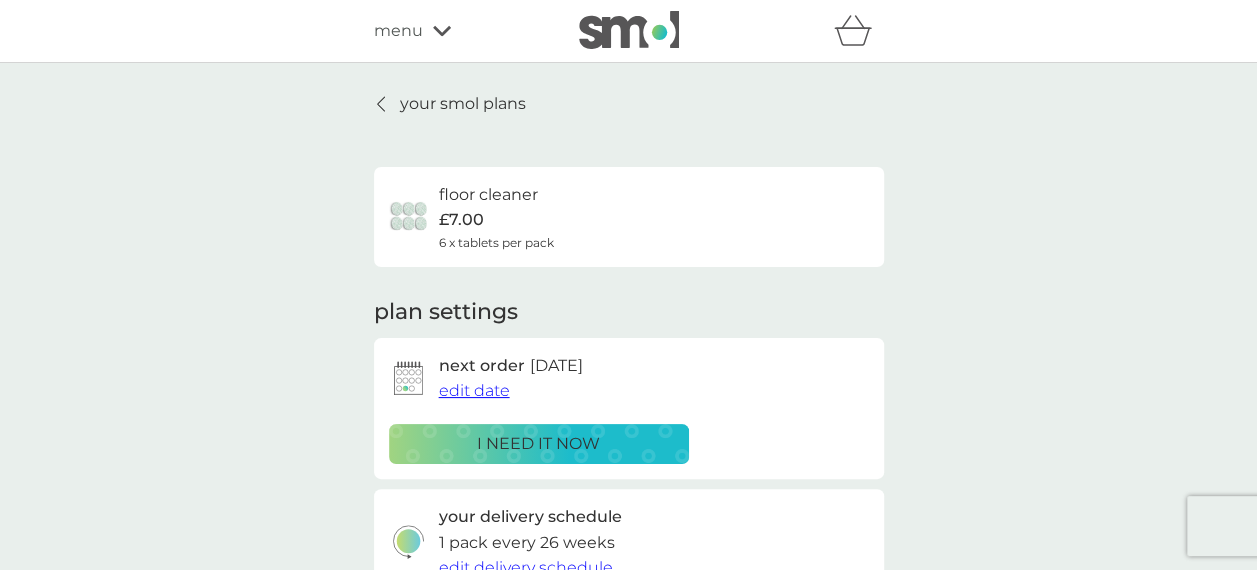 click on "your smol plans" at bounding box center [463, 104] 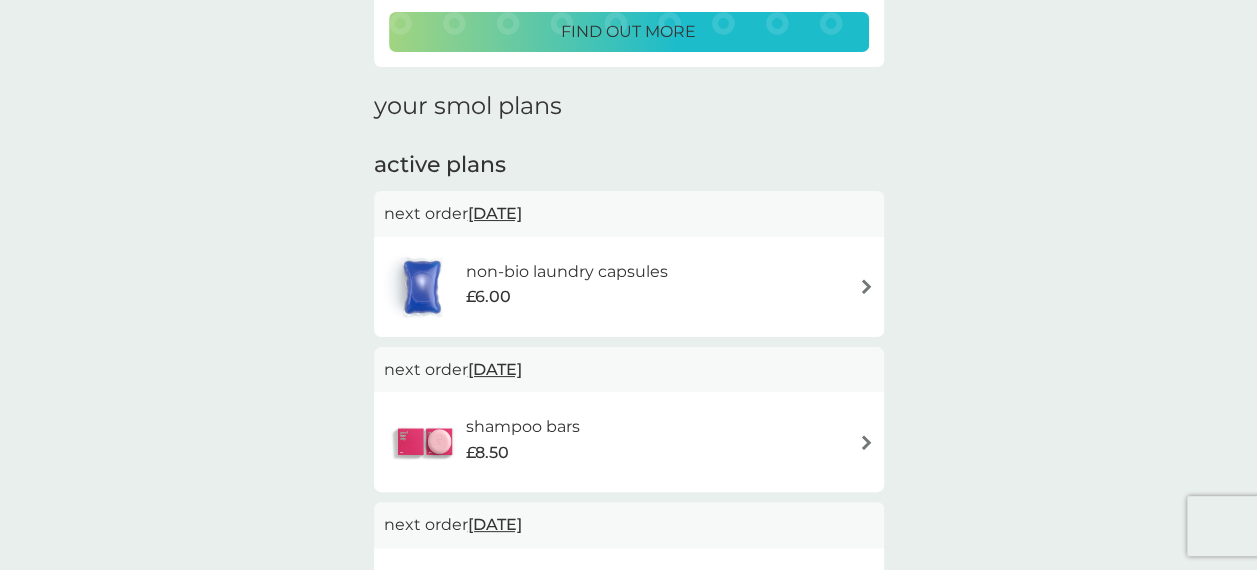 scroll, scrollTop: 306, scrollLeft: 0, axis: vertical 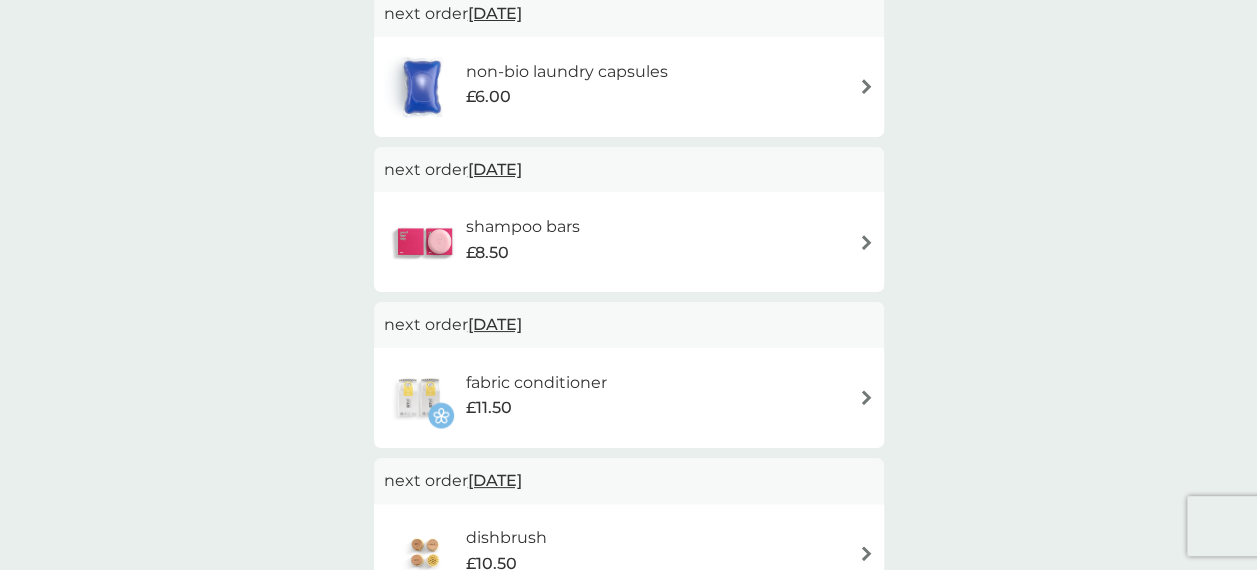 click at bounding box center [866, 242] 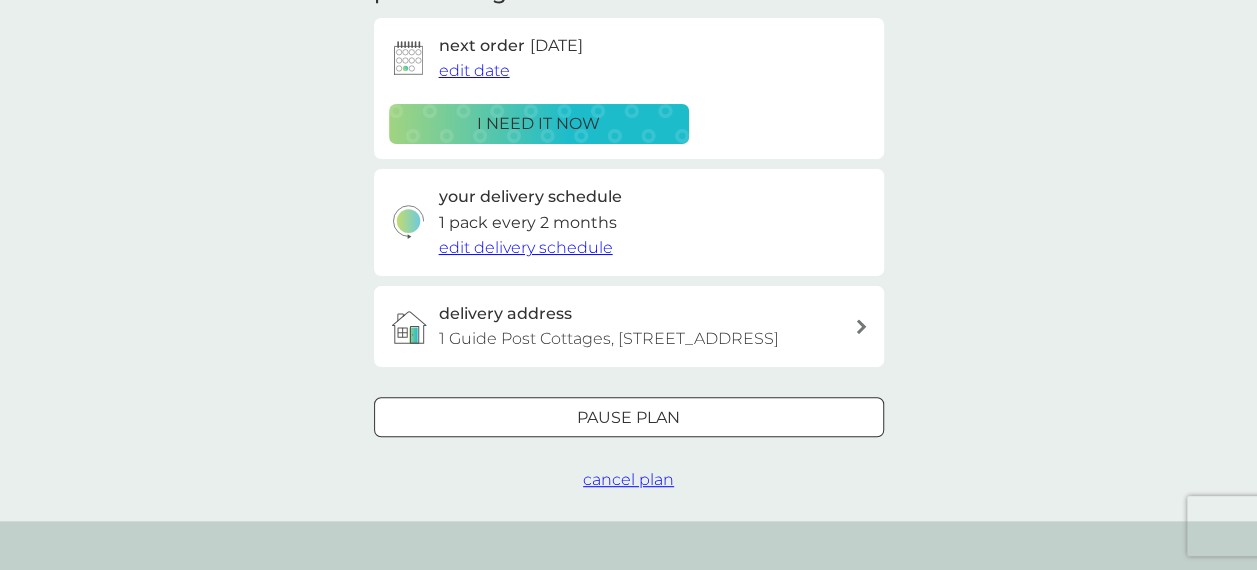 scroll, scrollTop: 360, scrollLeft: 0, axis: vertical 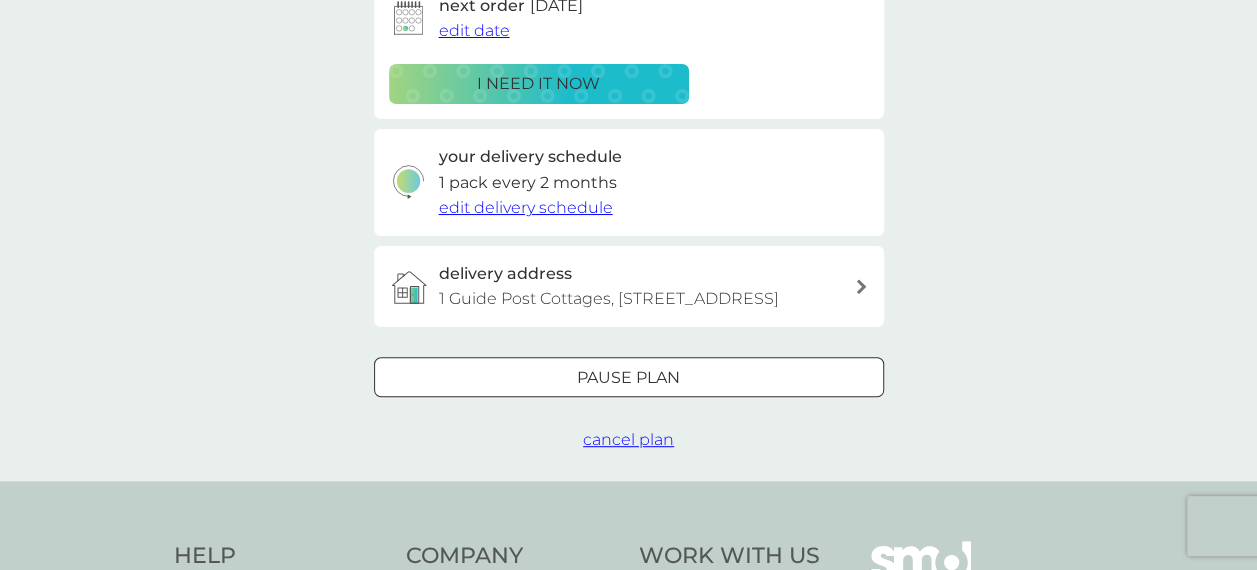 click on "edit delivery schedule" at bounding box center [526, 207] 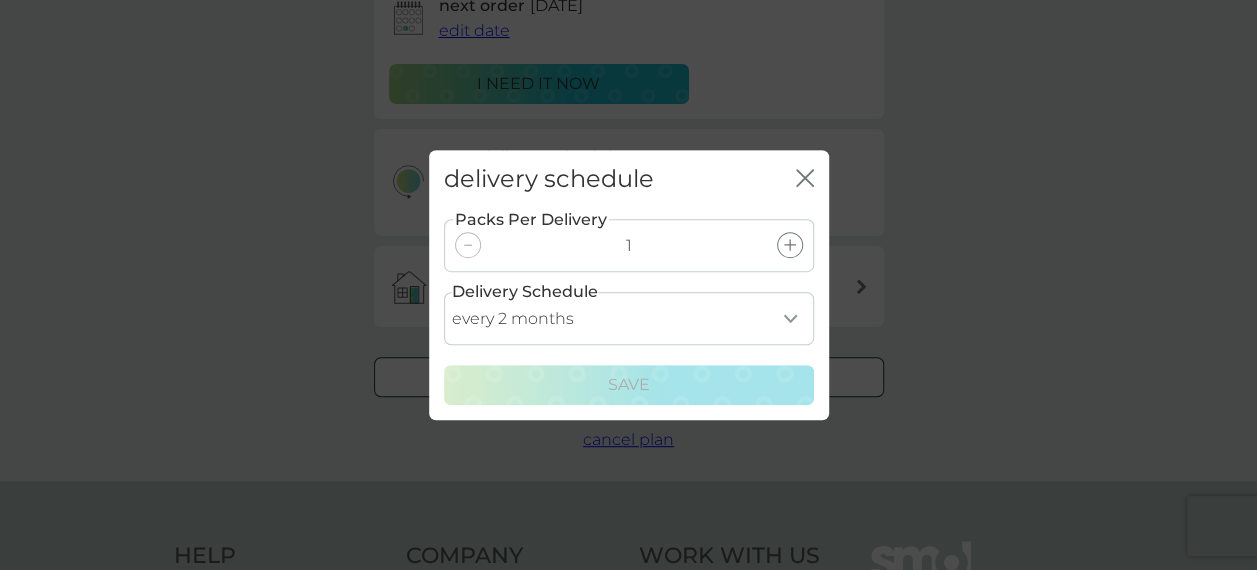 click on "every 1 month every 2 months every 3 months every 4 months every 5 months every 6 months" at bounding box center [629, 318] 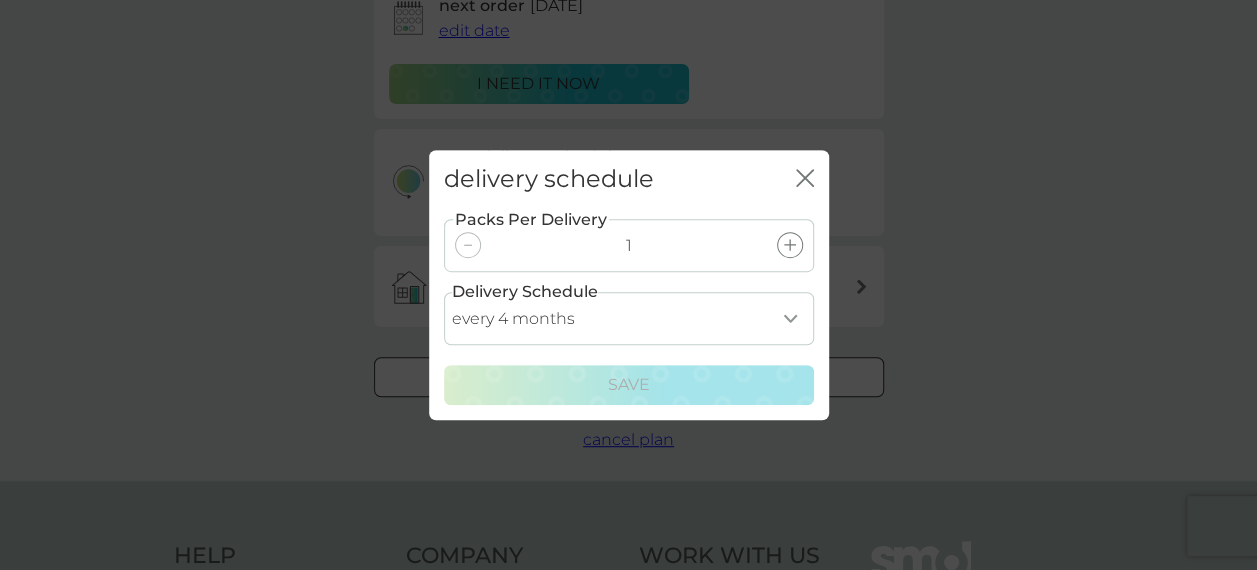 click on "every 1 month every 2 months every 3 months every 4 months every 5 months every 6 months" at bounding box center [629, 318] 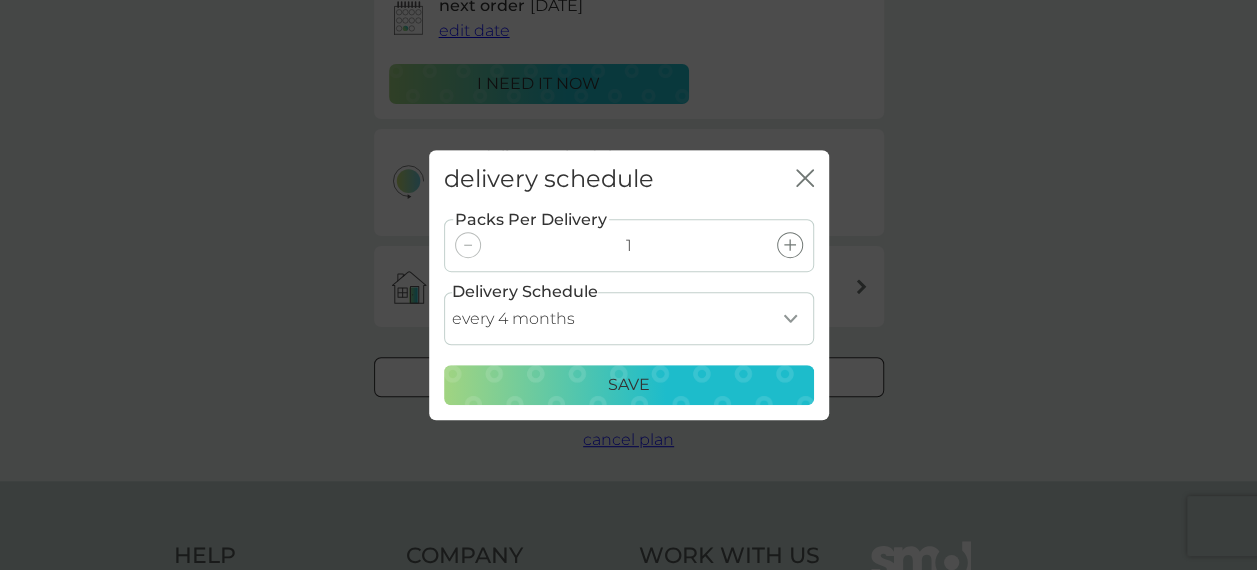 click on "Save" at bounding box center (629, 385) 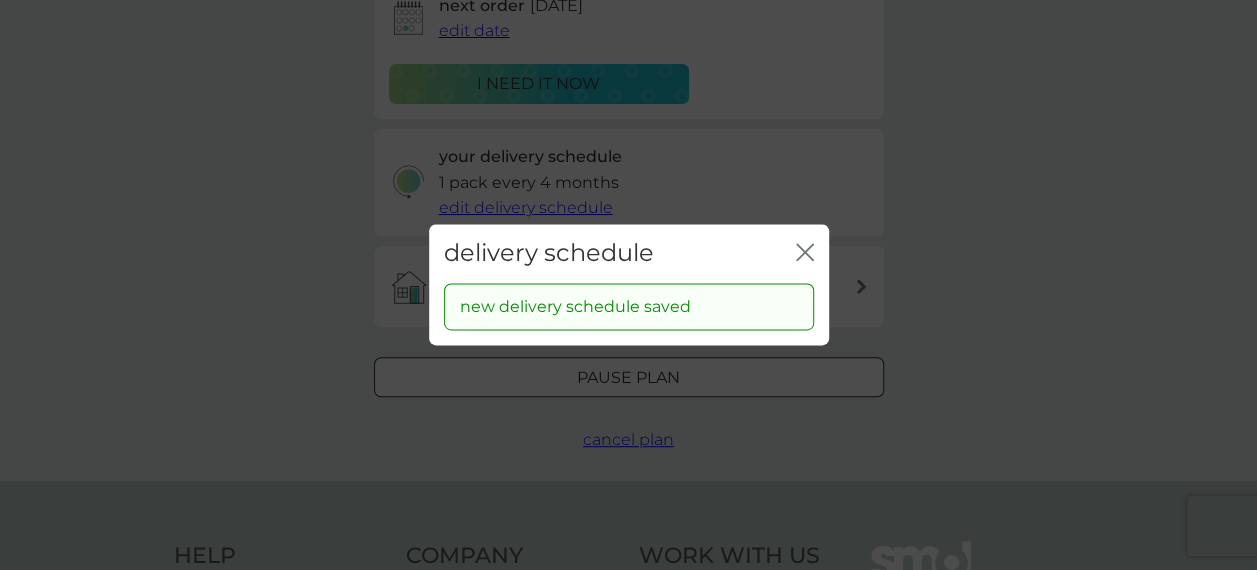 click on "delivery schedule close new delivery schedule saved" at bounding box center (628, 285) 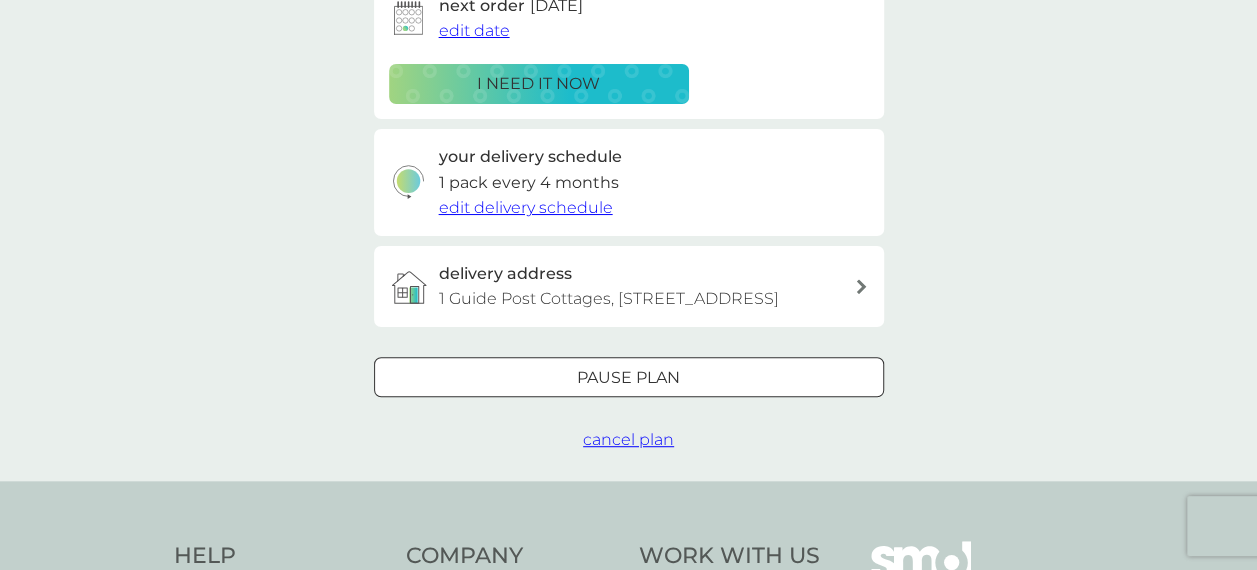 scroll, scrollTop: 0, scrollLeft: 0, axis: both 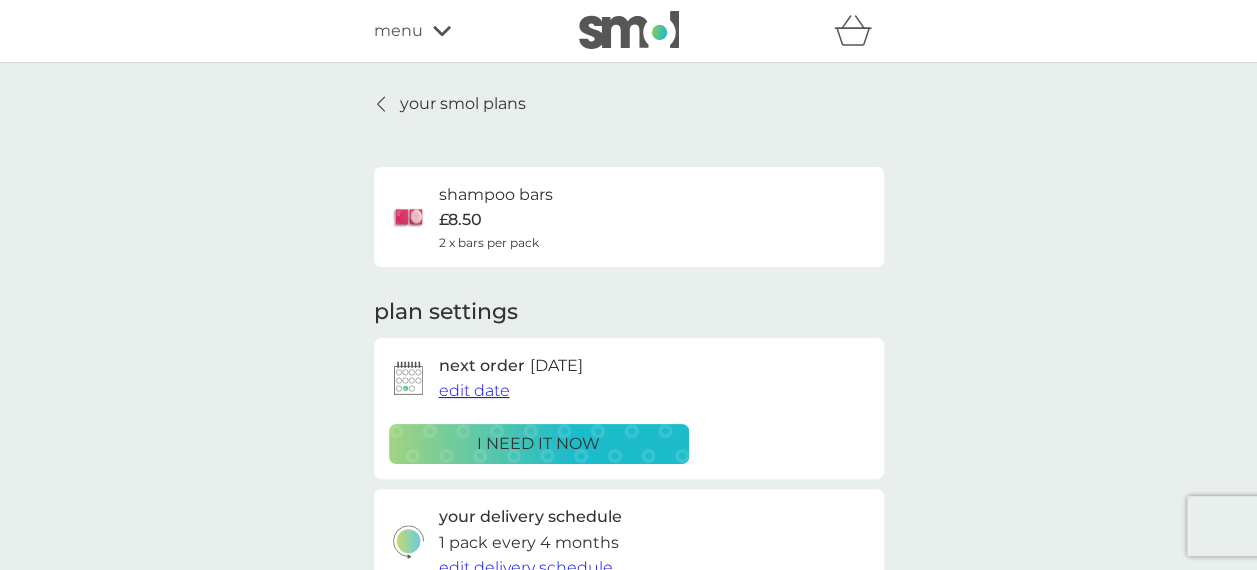 click on "your smol plans" at bounding box center (463, 104) 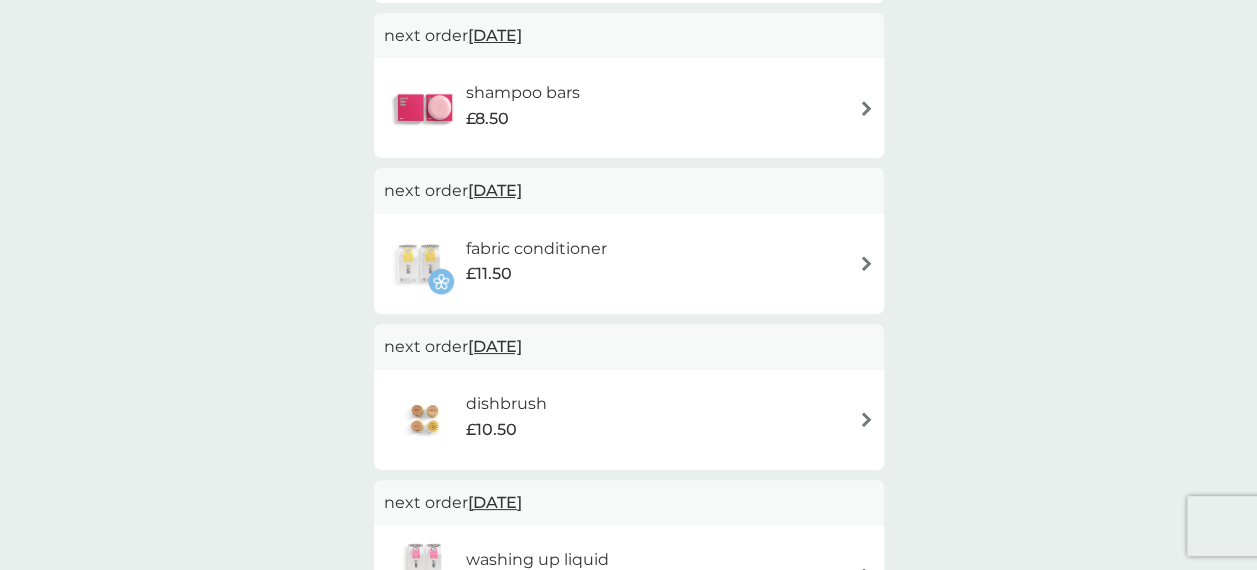 scroll, scrollTop: 573, scrollLeft: 0, axis: vertical 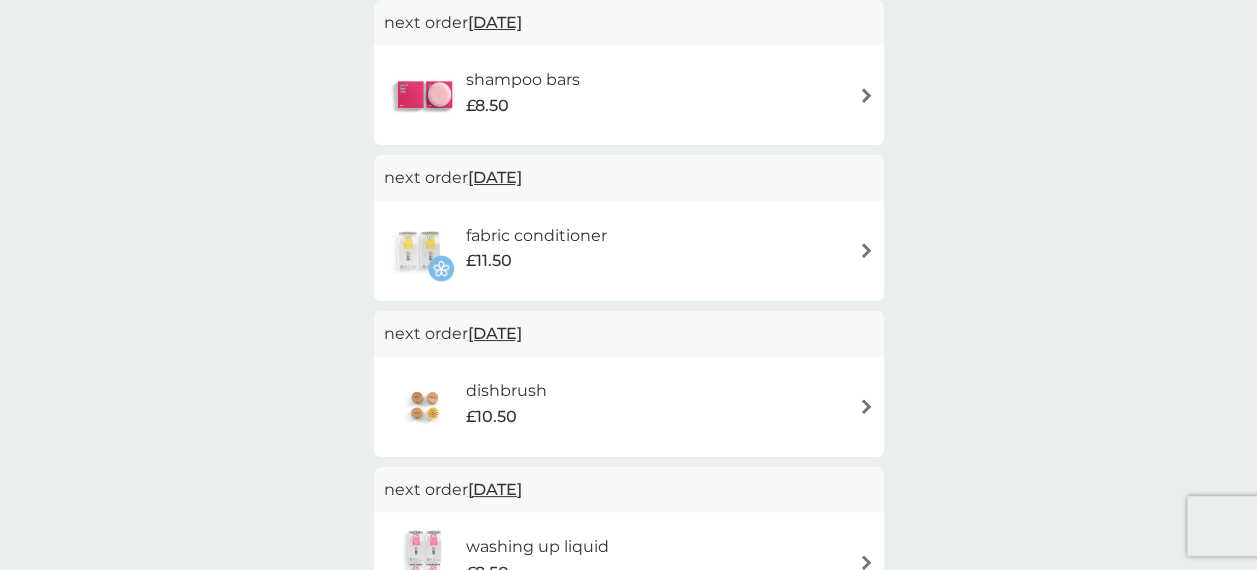 click at bounding box center (866, 406) 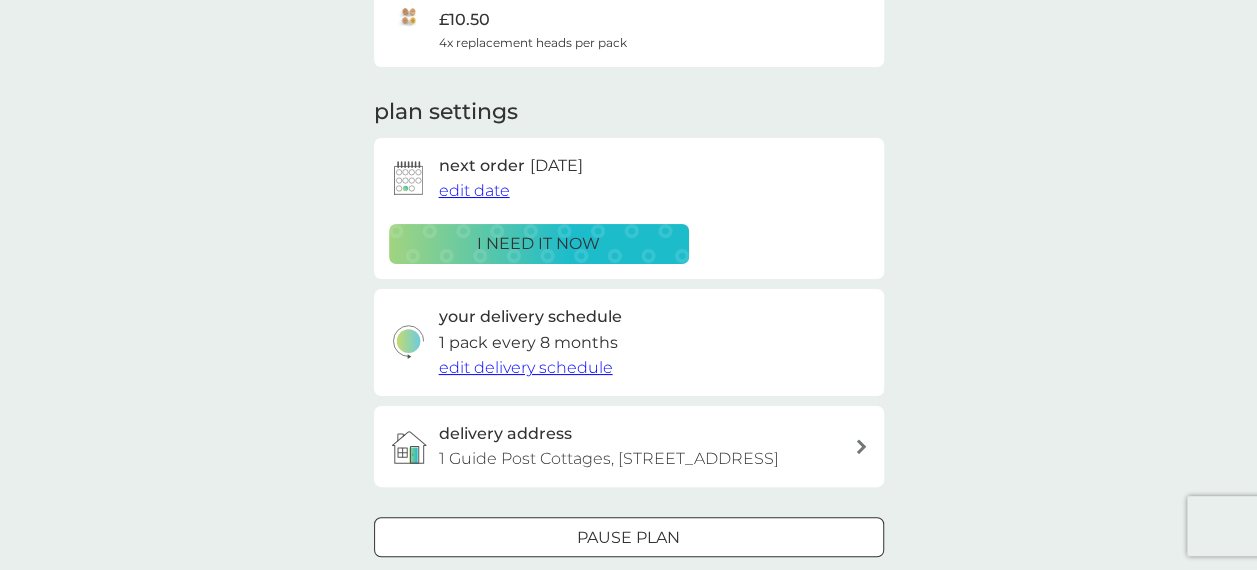 scroll, scrollTop: 333, scrollLeft: 0, axis: vertical 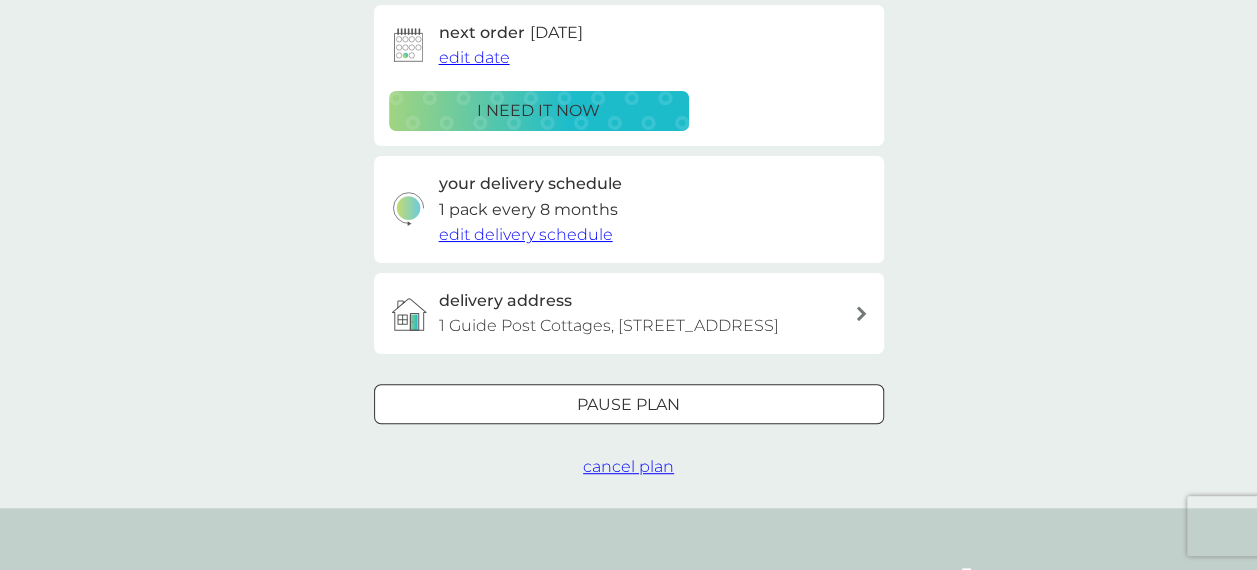 click on "Pause plan" at bounding box center (628, 405) 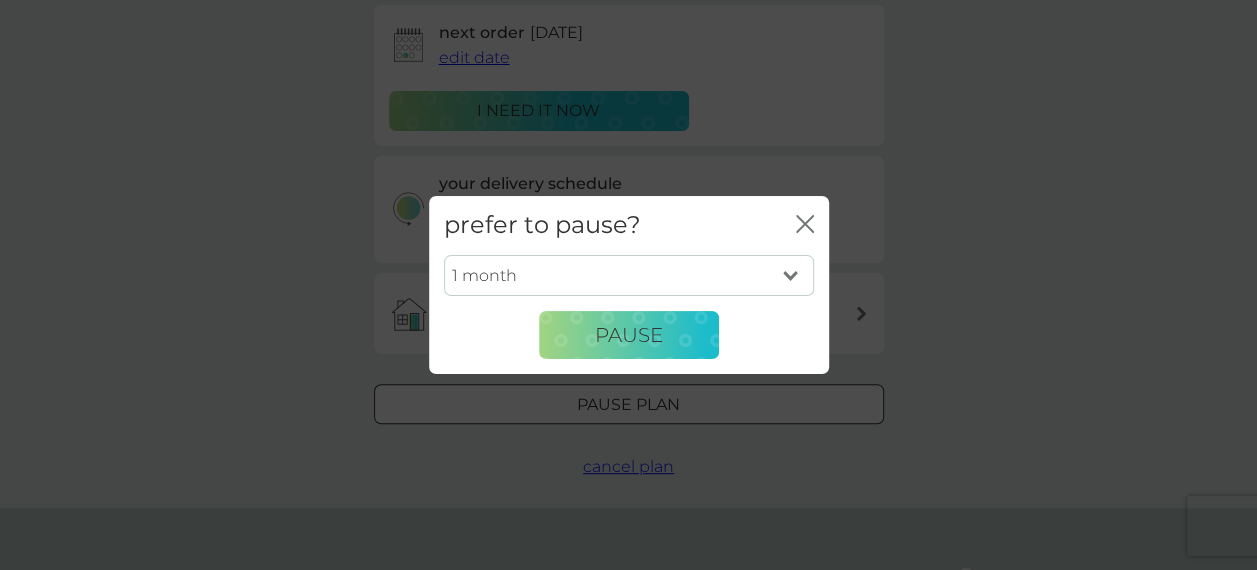 click on "1 month 2 months 3 months 4 months 5 months 6 months" at bounding box center [629, 276] 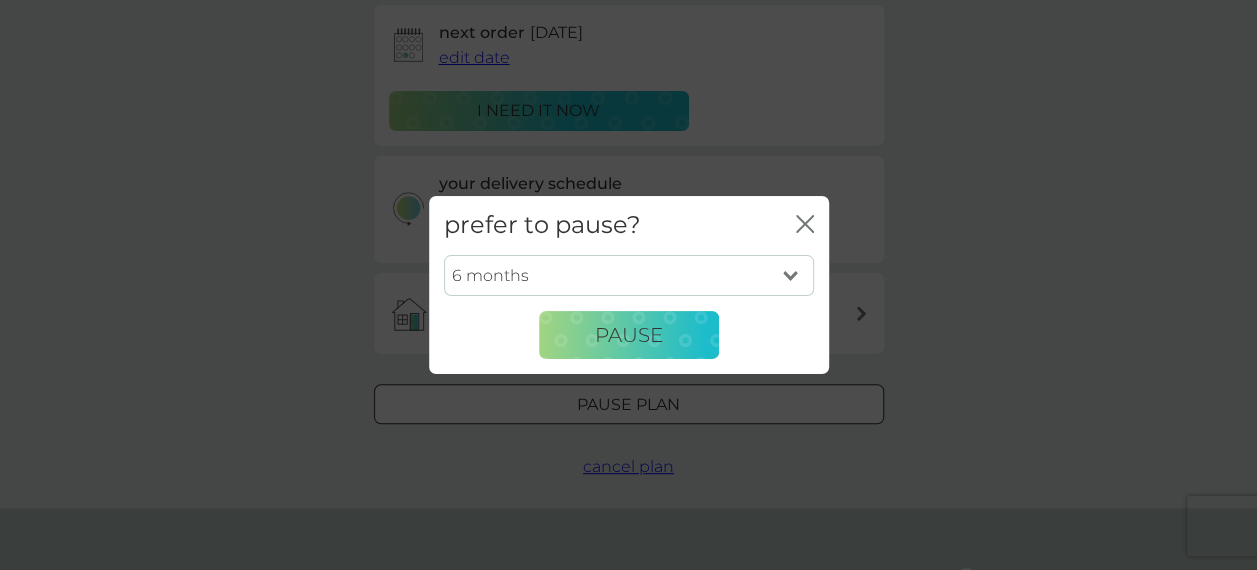 click on "1 month 2 months 3 months 4 months 5 months 6 months" at bounding box center [629, 276] 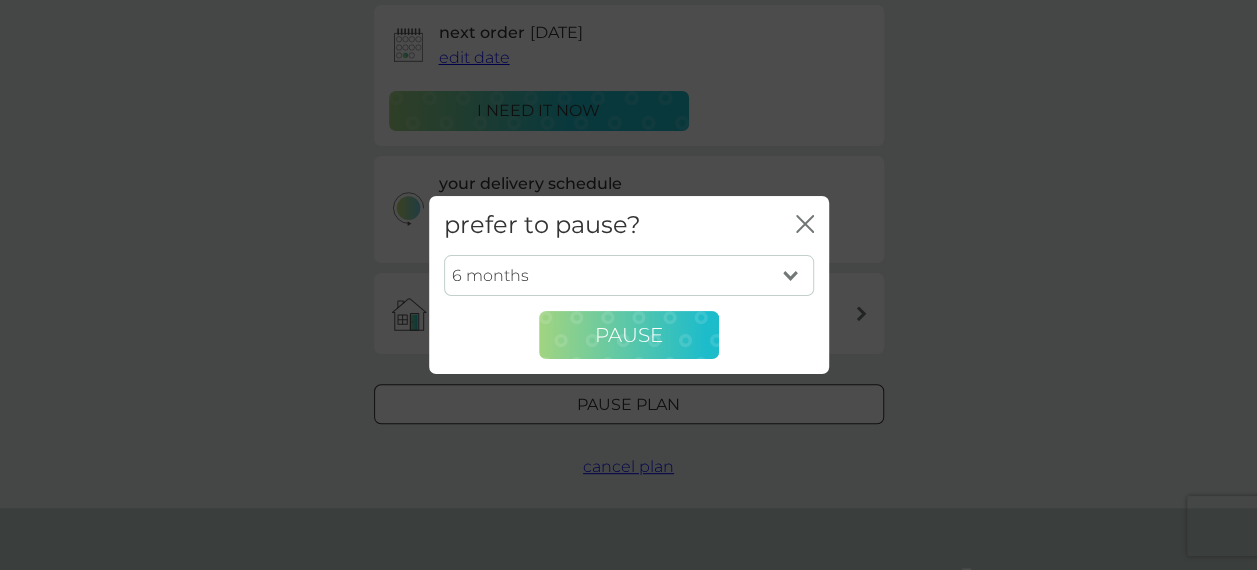 click on "Pause" at bounding box center (629, 335) 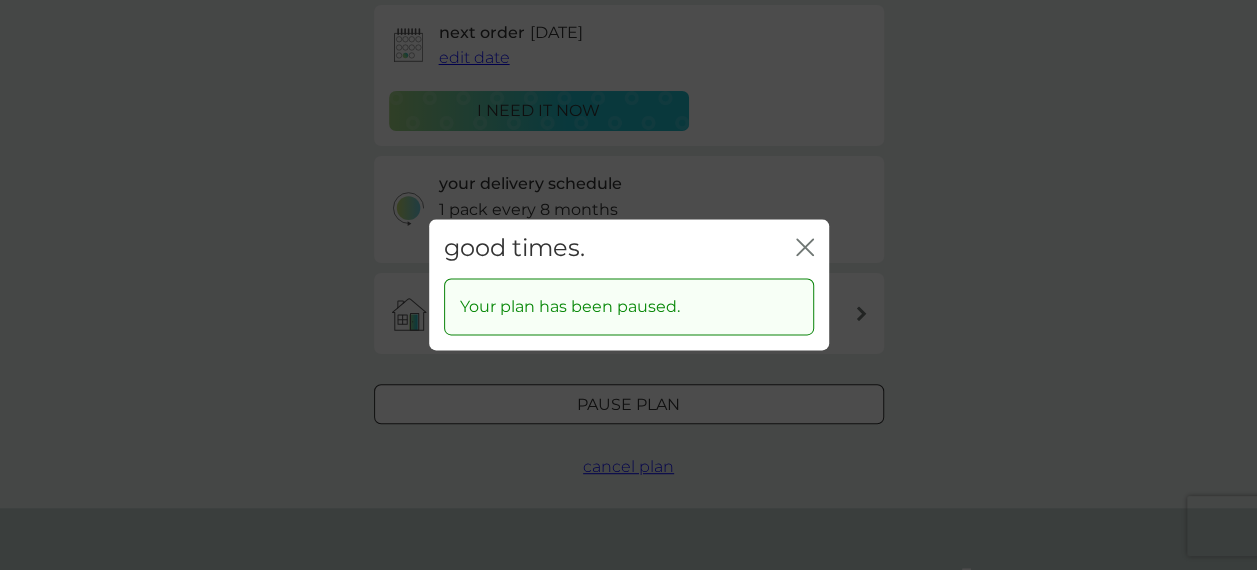 click on "good times. close Your plan has been paused." at bounding box center (628, 285) 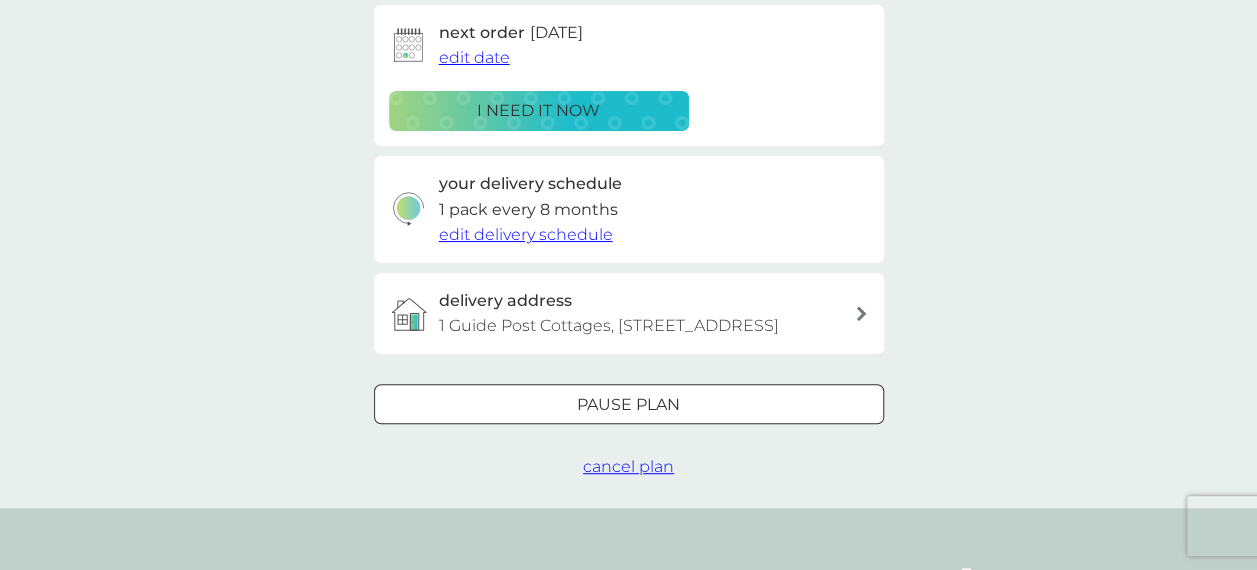 scroll, scrollTop: 0, scrollLeft: 0, axis: both 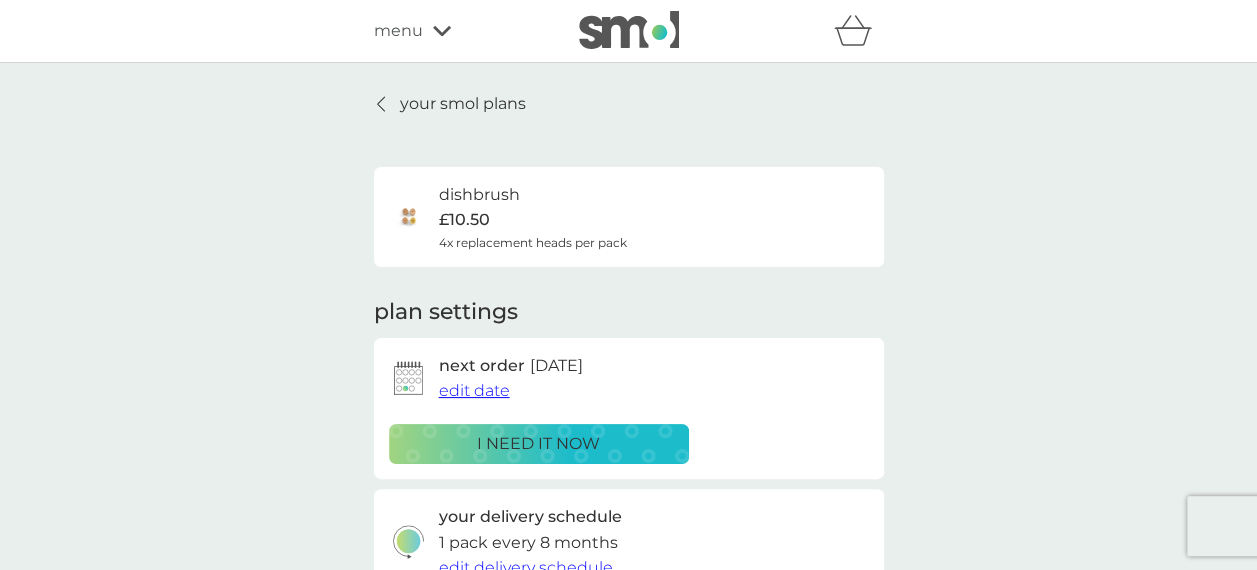 click on "your smol plans" at bounding box center [463, 104] 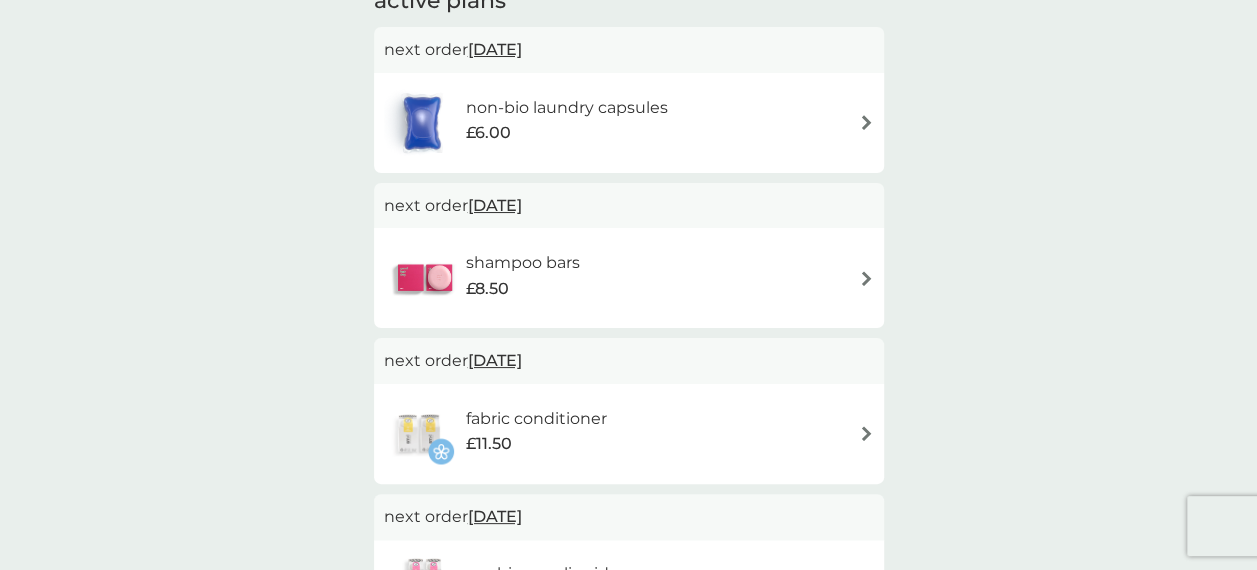 scroll, scrollTop: 360, scrollLeft: 0, axis: vertical 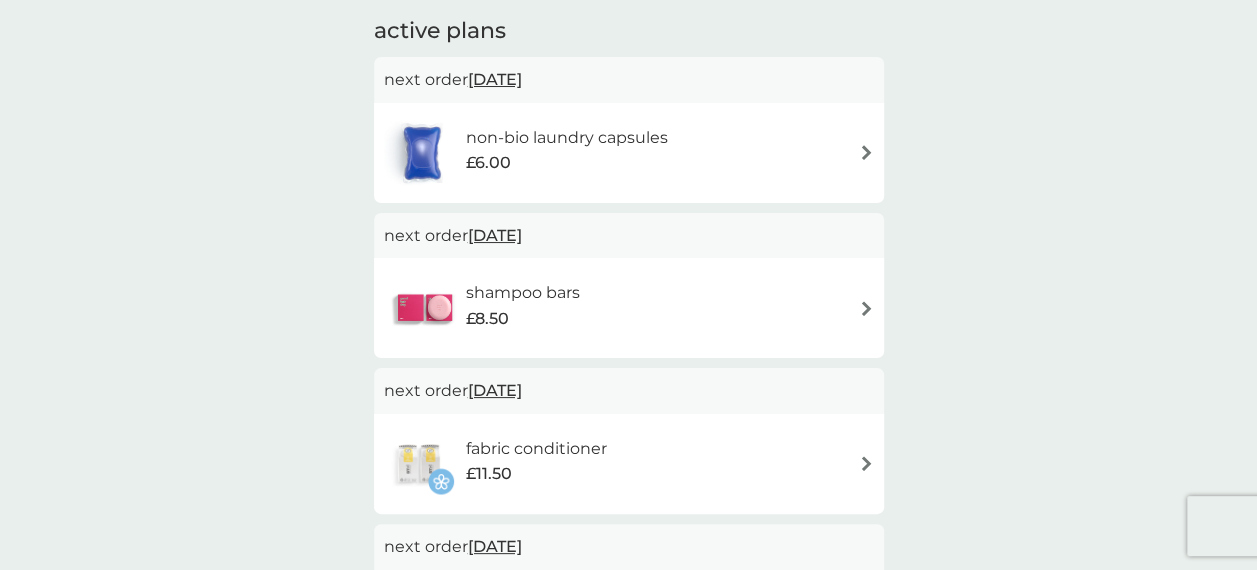 click on "10 Sep 2025" at bounding box center [495, 235] 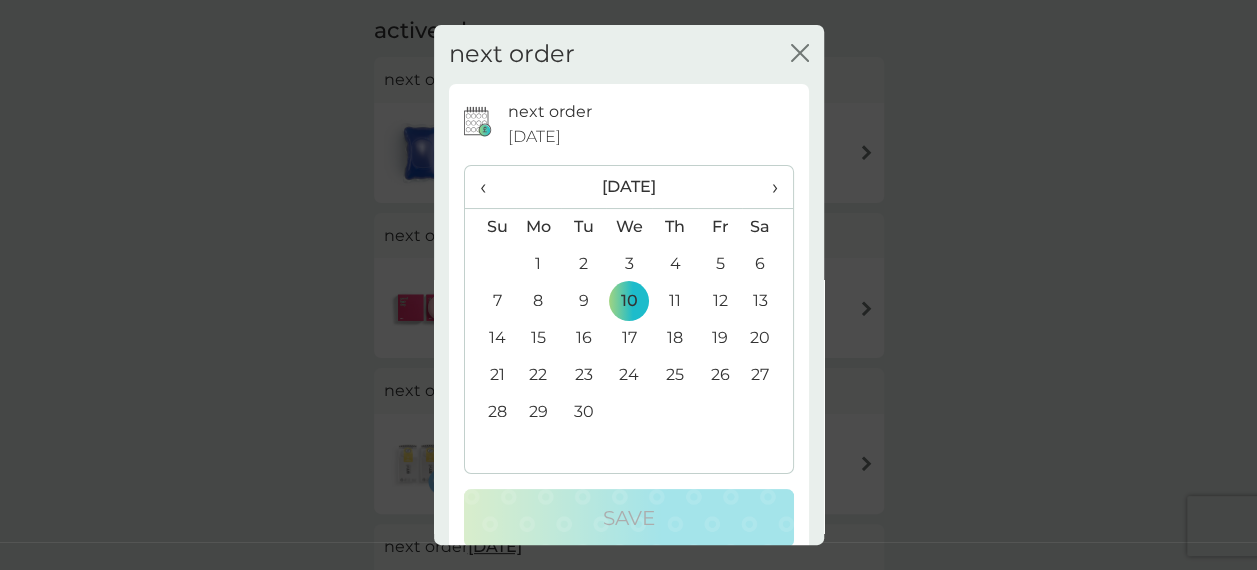 click on "›" at bounding box center [767, 187] 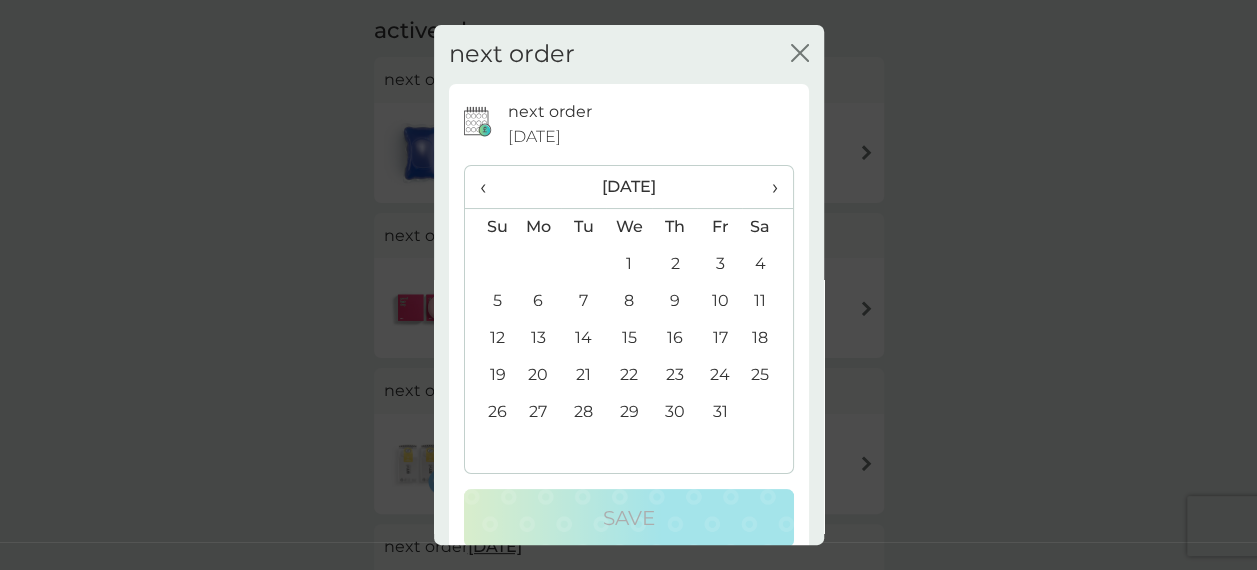 click on "30" at bounding box center (674, 412) 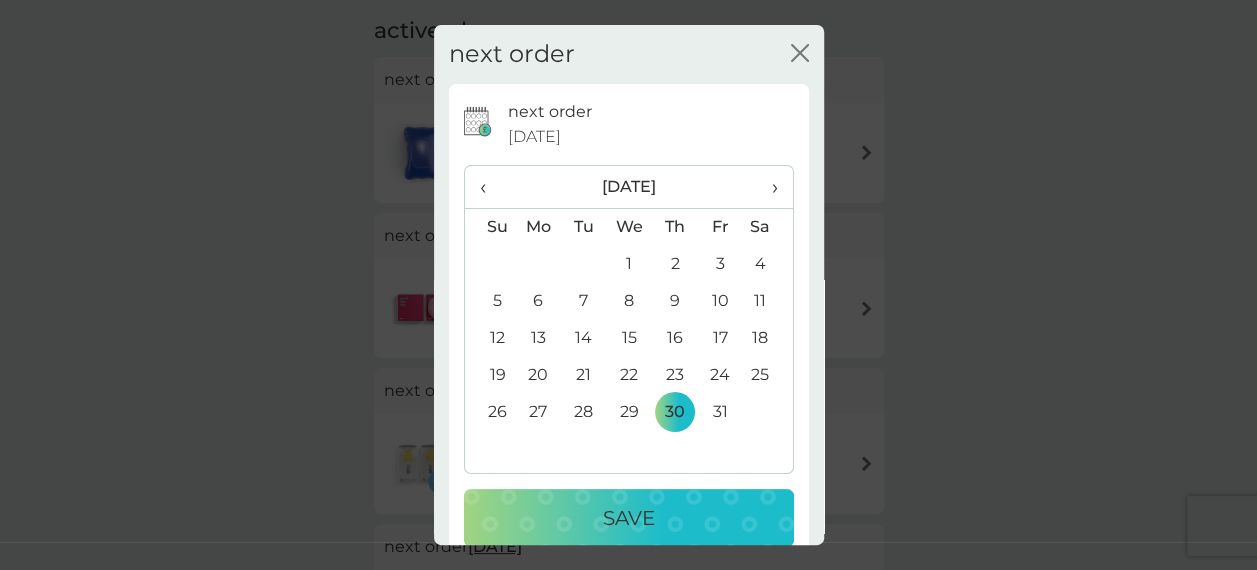 click on "Save" at bounding box center [629, 518] 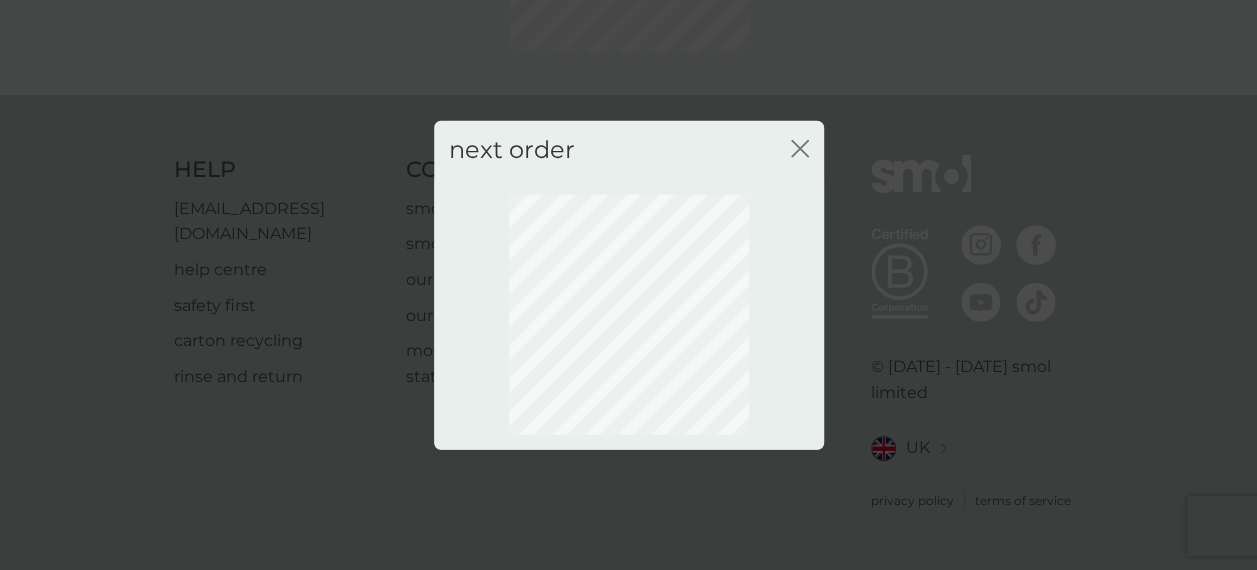 scroll, scrollTop: 268, scrollLeft: 0, axis: vertical 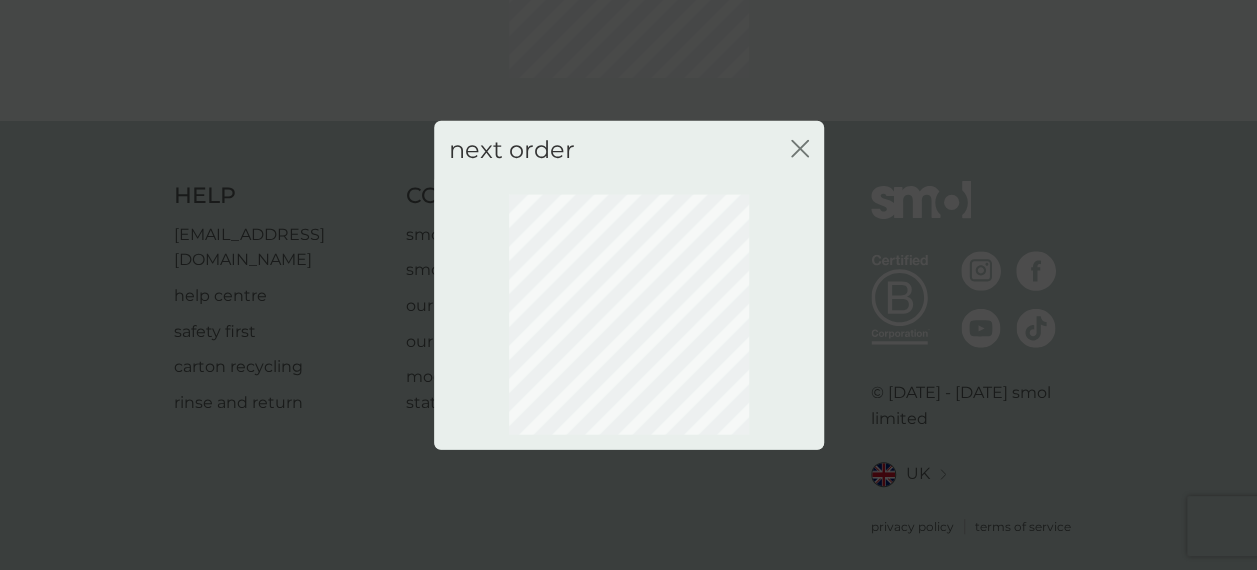 click on "next order close" at bounding box center [628, 285] 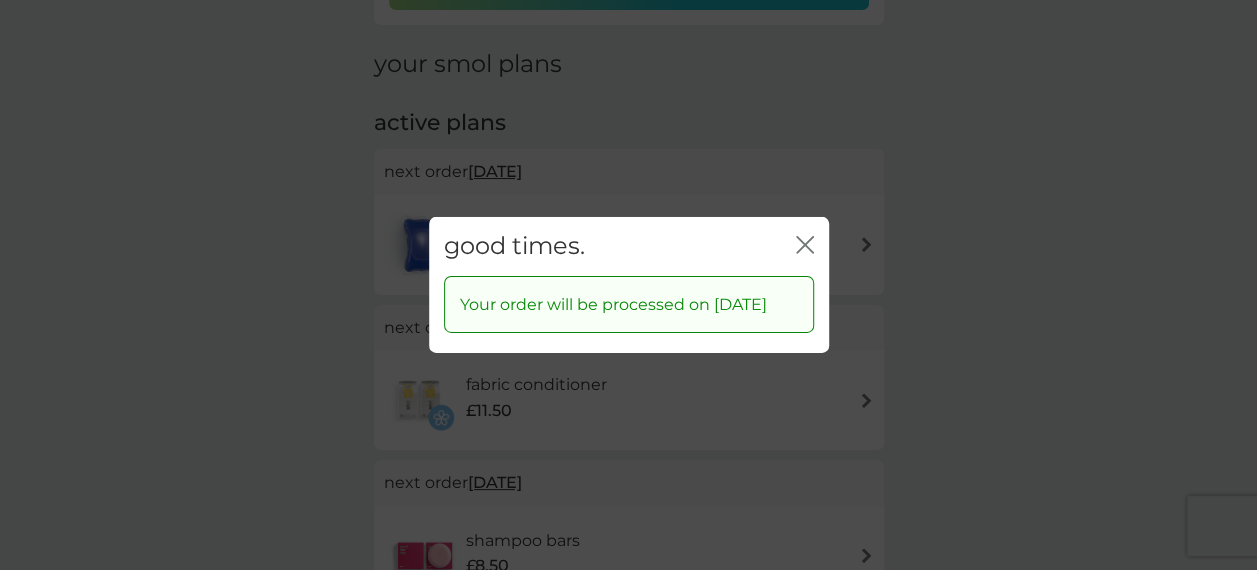 click 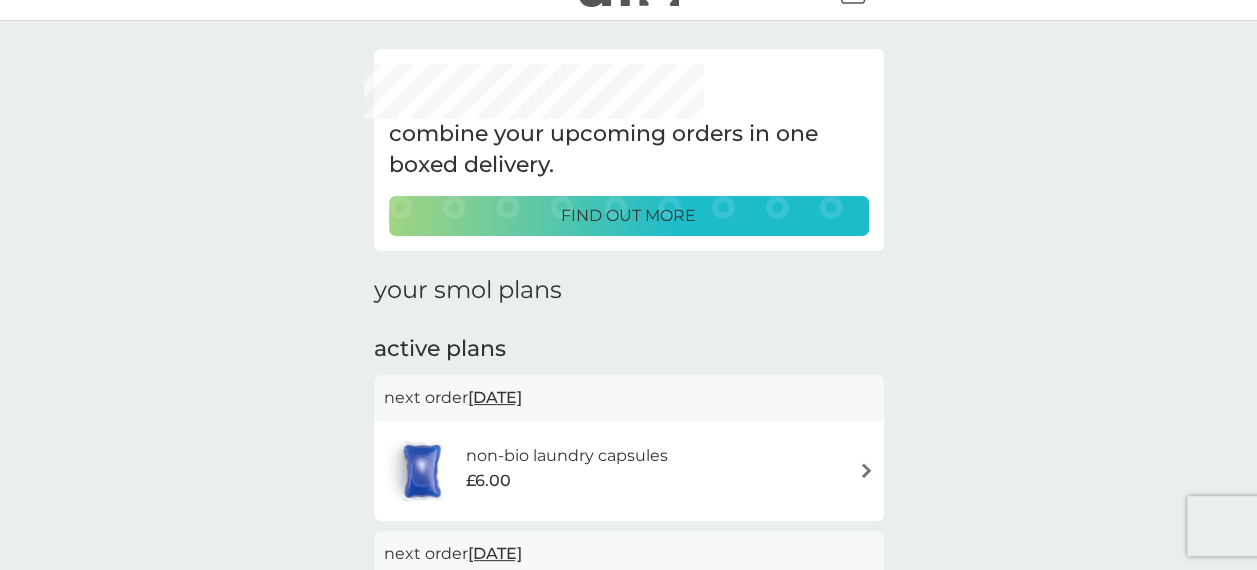 scroll, scrollTop: 0, scrollLeft: 0, axis: both 